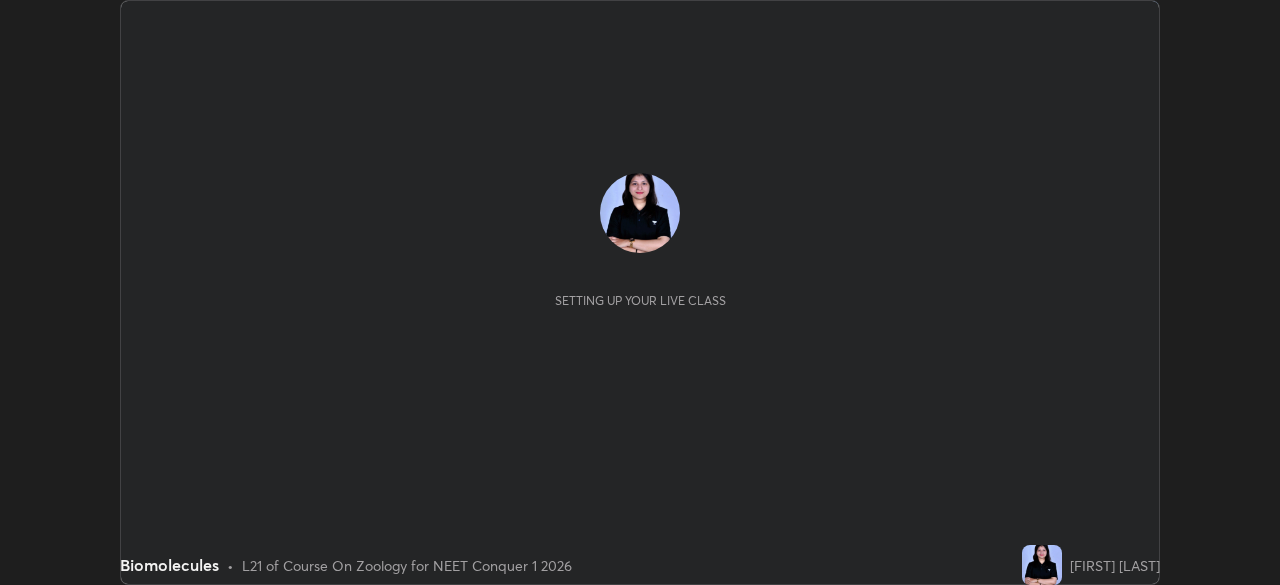 scroll, scrollTop: 0, scrollLeft: 0, axis: both 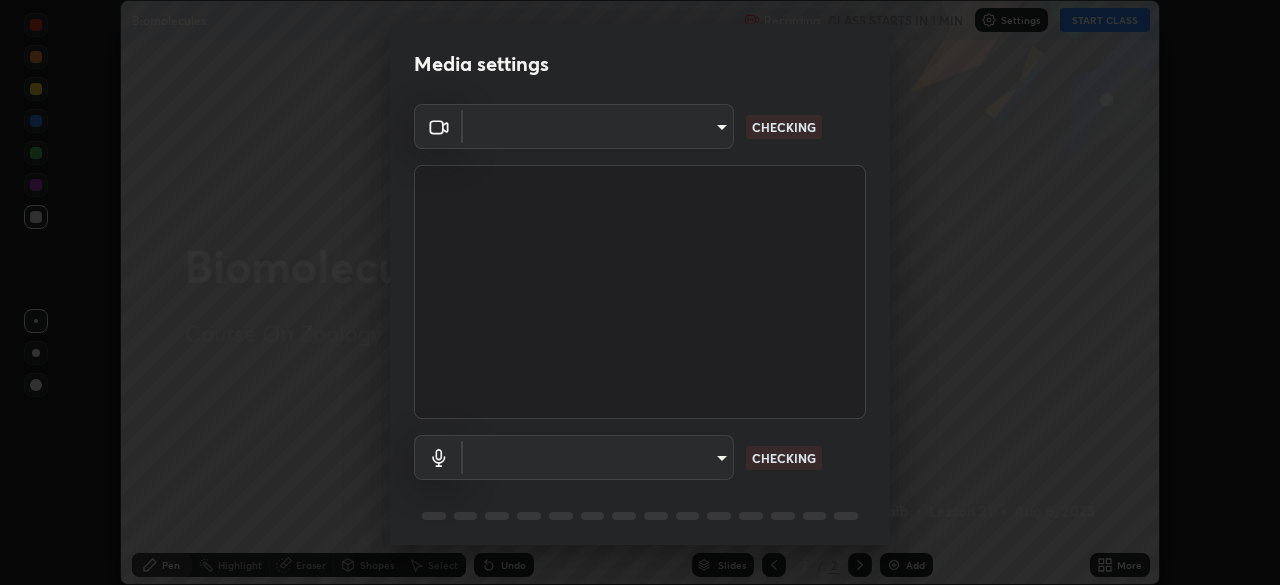type on "846d0ba8f5080ab81b5b071cdfefeec17a04dc93fe71064fe08a1f5c66129023" 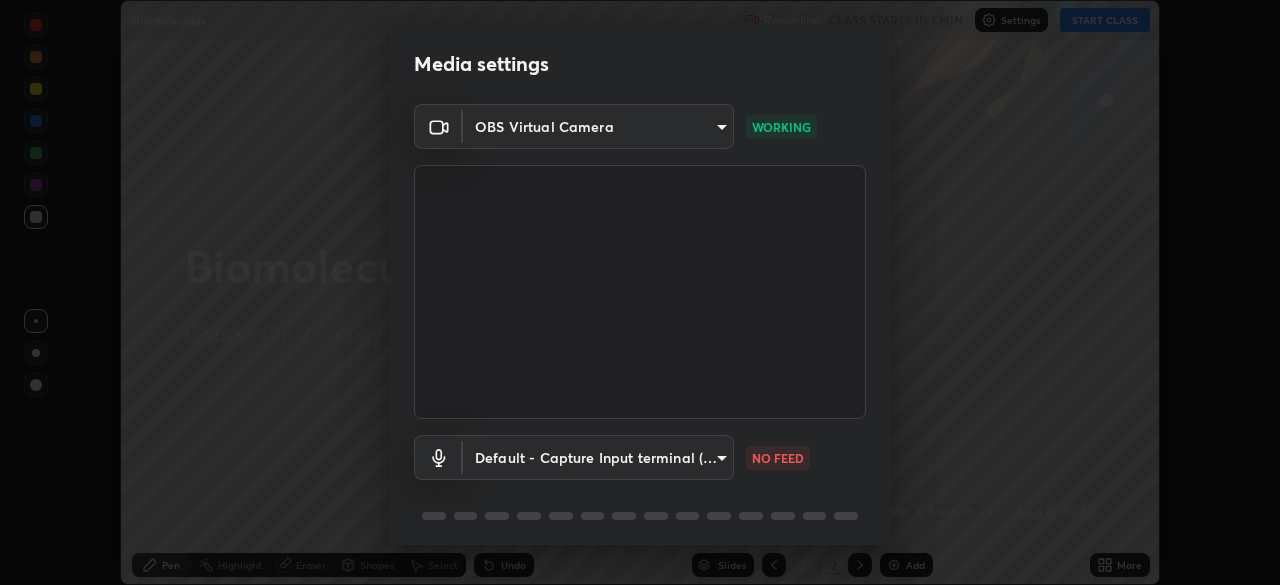 scroll, scrollTop: 71, scrollLeft: 0, axis: vertical 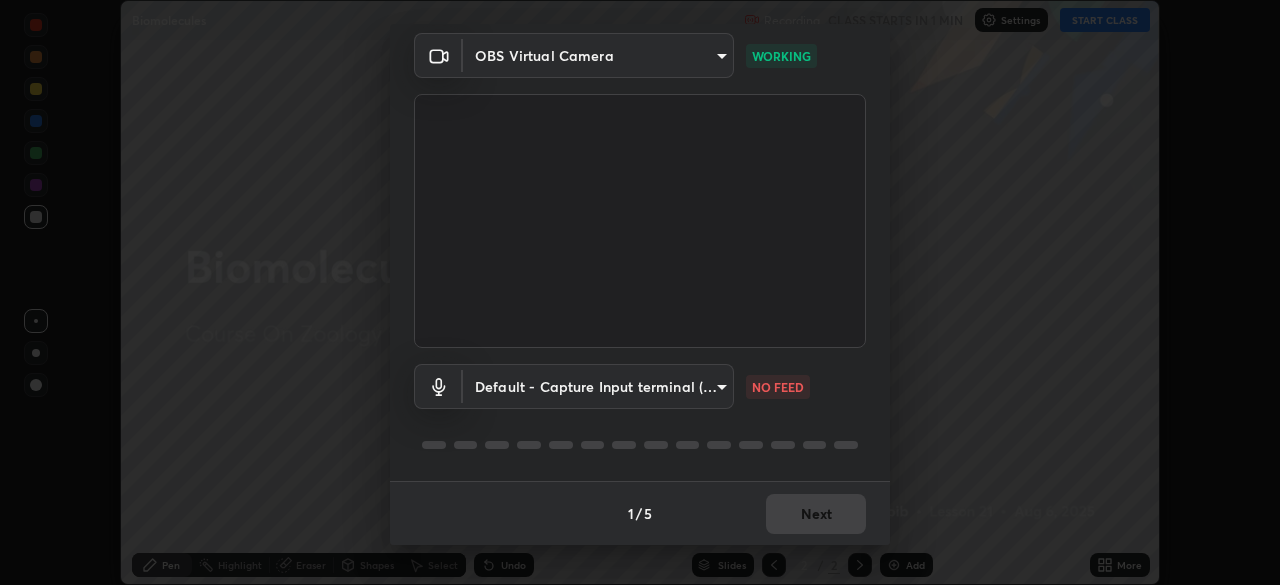 click at bounding box center [640, 445] 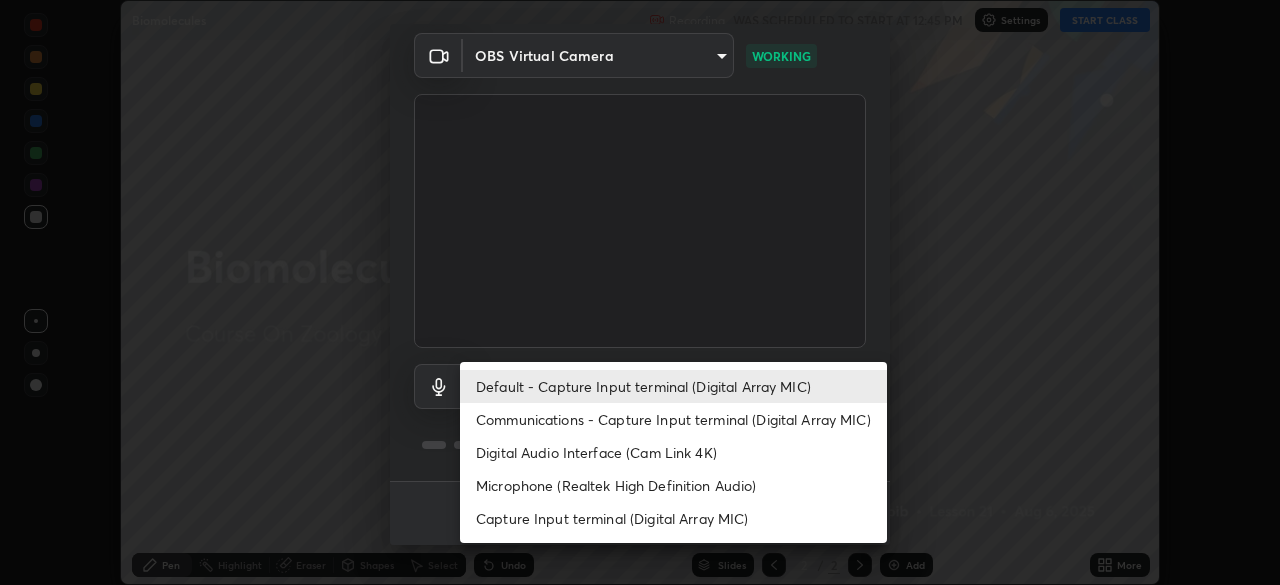 click on "Communications - Capture Input terminal (Digital Array MIC)" at bounding box center (673, 419) 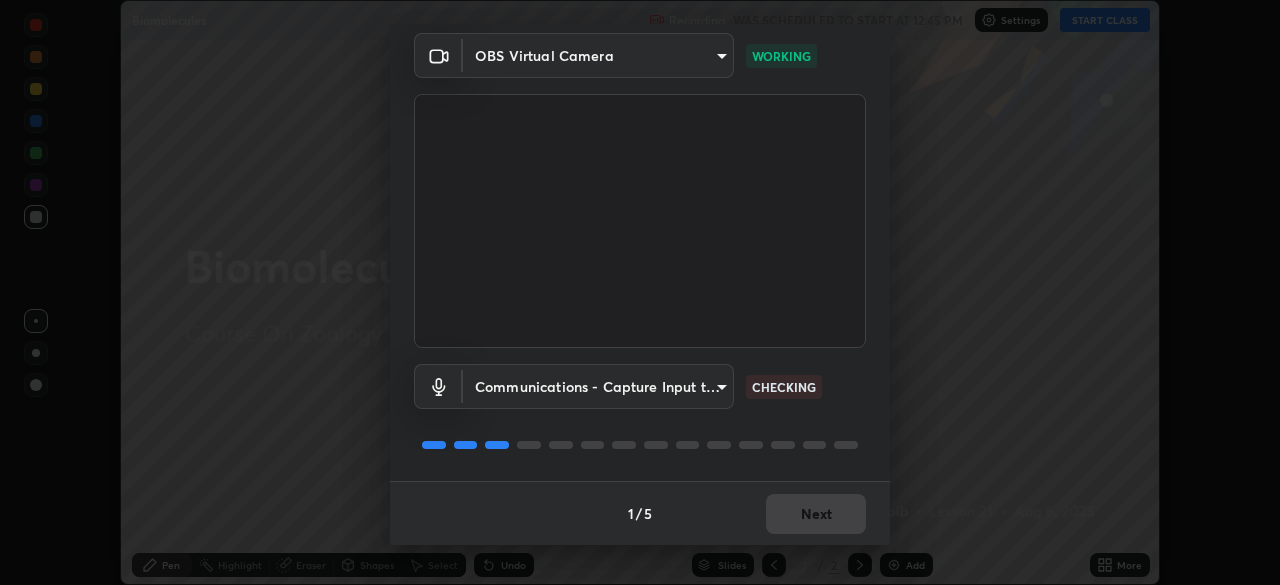 click on "Erase all Biomolecules Recording WAS SCHEDULED TO START AT  12:45 PM Settings START CLASS Setting up your live class Biomolecules • L21 of Course On Zoology for NEET Conquer 1 2026 [FIRST] [LAST] Pen Highlight Eraser Shapes Select Undo Slides 2 / 2 Add More No doubts shared Encourage your learners to ask a doubt for better clarity Report an issue Reason for reporting Buffering Chat not working Audio - Video sync issue Educator video quality low ​ Attach an image Report Media settings OBS Virtual Camera 846d0ba8f5080ab81b5b071cdfefeec17a04dc93fe71064fe08a1f5c66129023 WORKING Communications - Capture Input terminal (Digital Array MIC) communications CHECKING 1 / 5 Next" at bounding box center [640, 292] 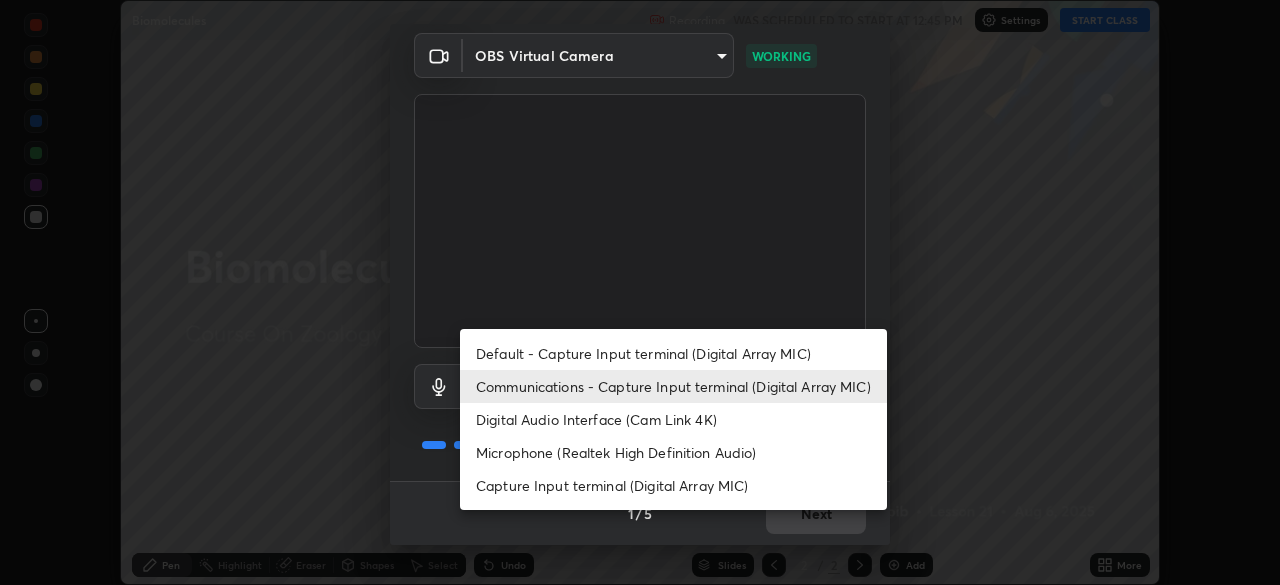 click on "Default - Capture Input terminal (Digital Array MIC)" at bounding box center (673, 353) 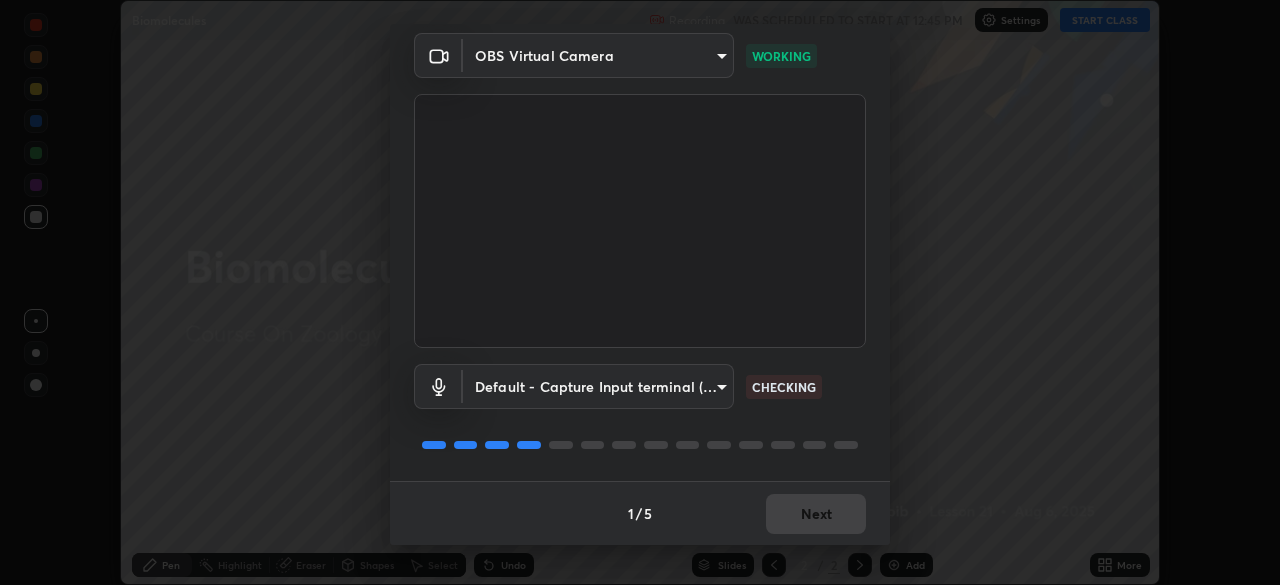 type on "default" 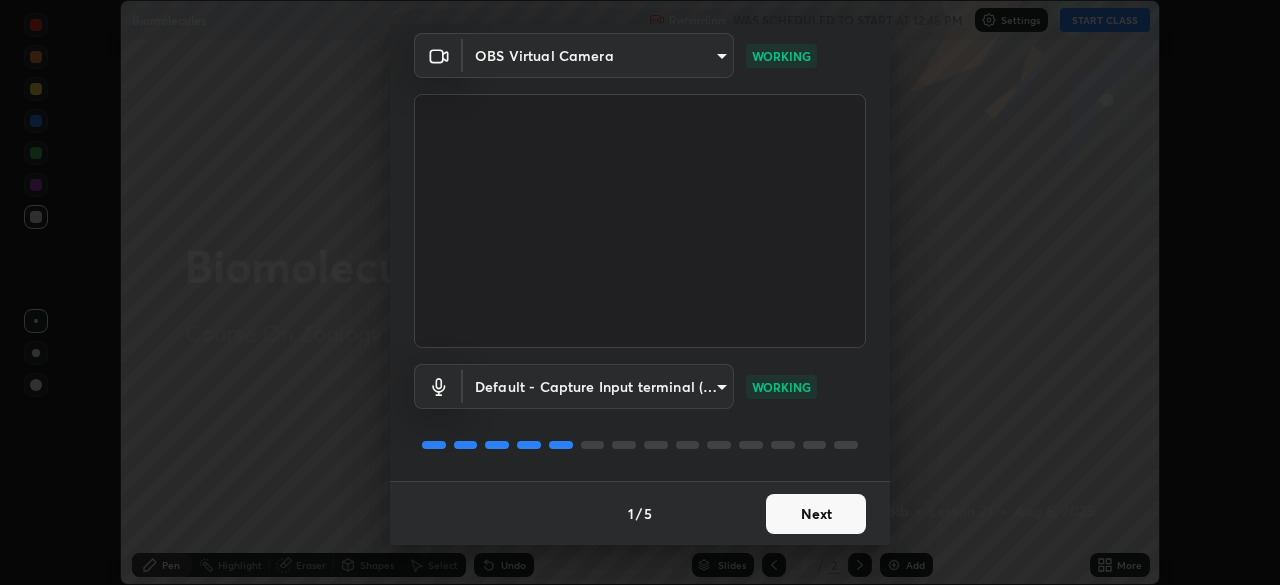 click on "Next" at bounding box center [816, 514] 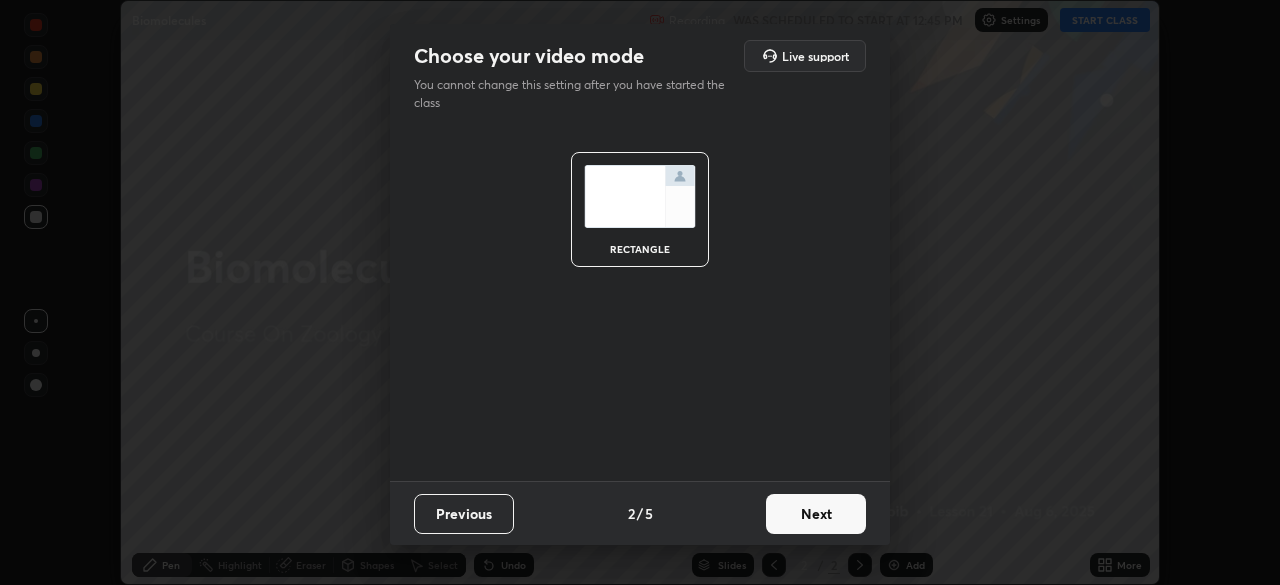 click on "Next" at bounding box center (816, 514) 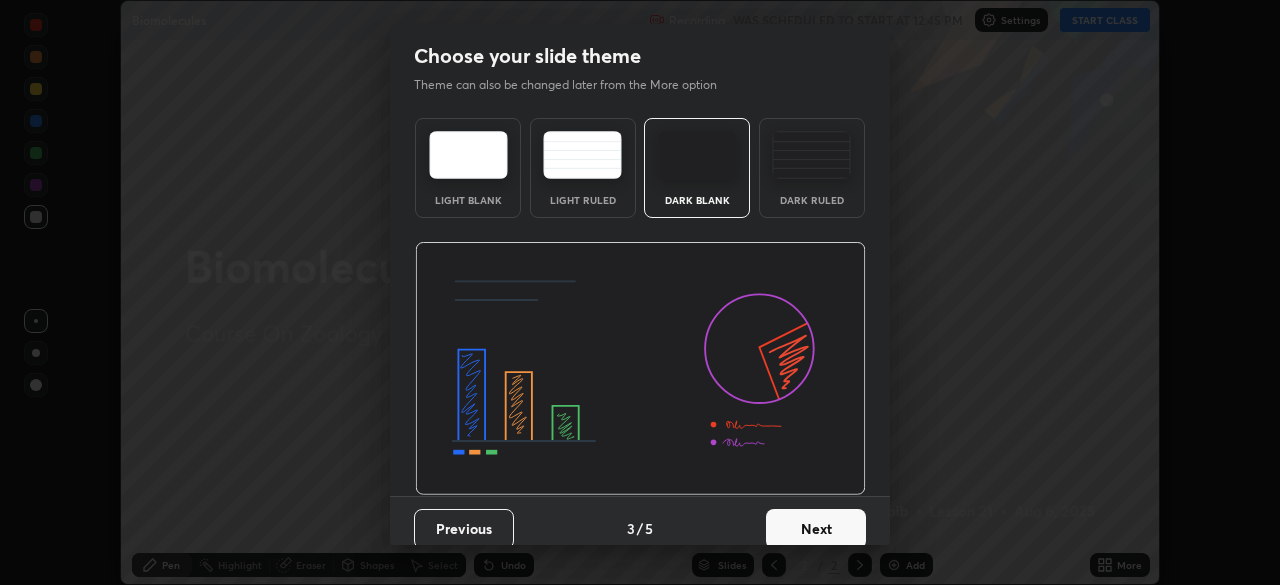 click on "Next" at bounding box center (816, 529) 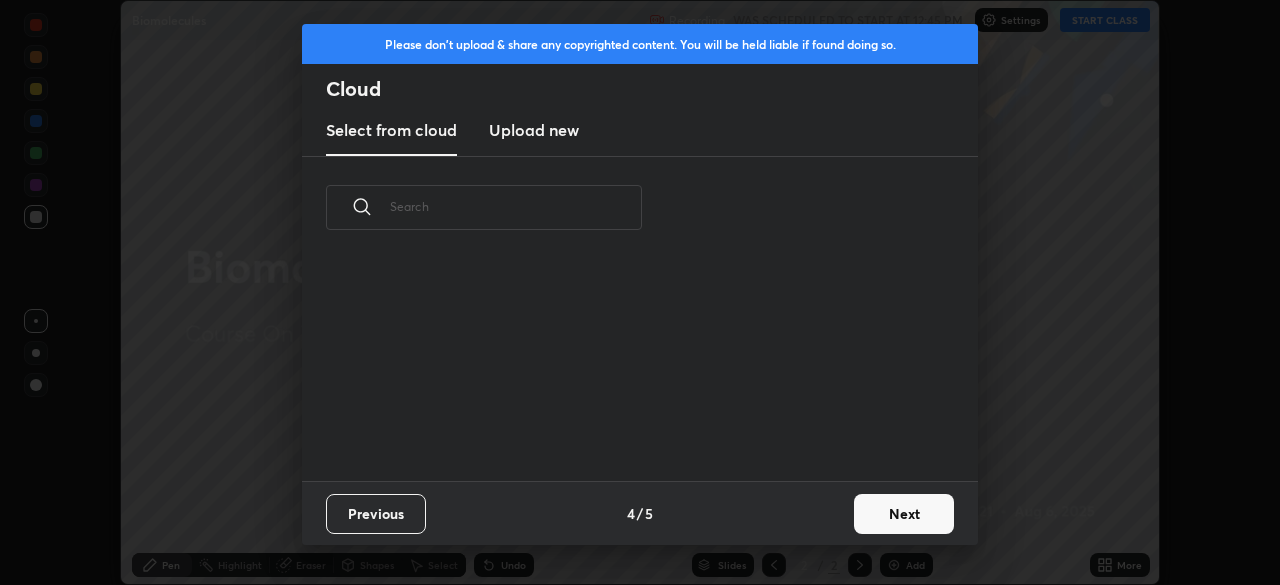 click on "Previous 4 / 5 Next" at bounding box center [640, 513] 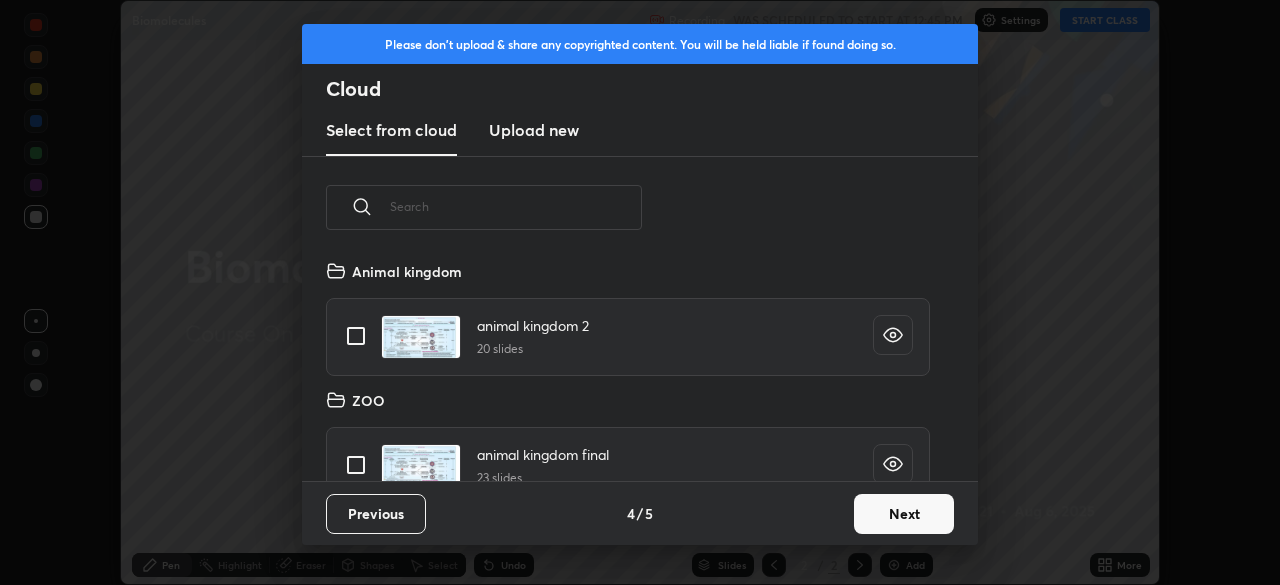 scroll, scrollTop: 7, scrollLeft: 11, axis: both 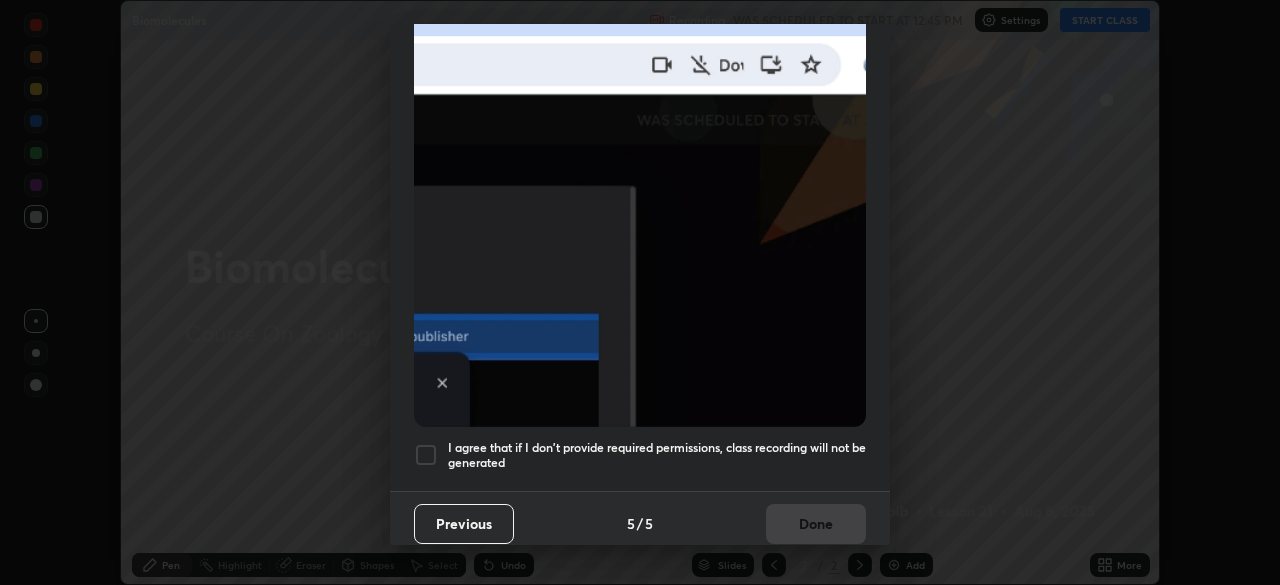 click on "I agree that if I don't provide required permissions, class recording will not be generated" at bounding box center [657, 455] 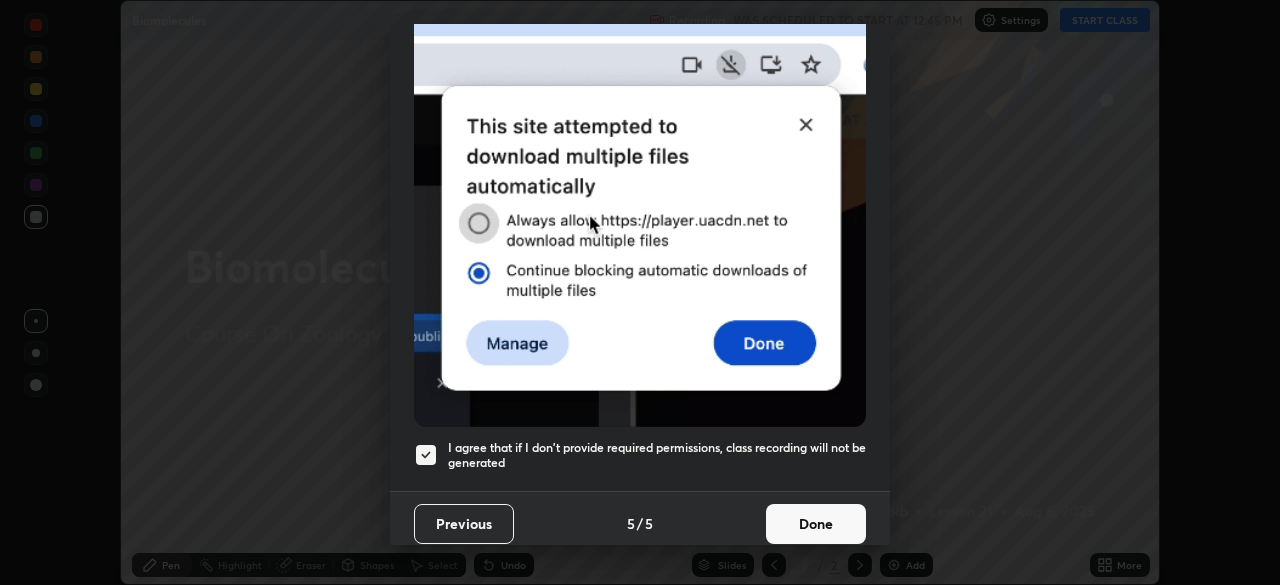 click on "Done" at bounding box center [816, 524] 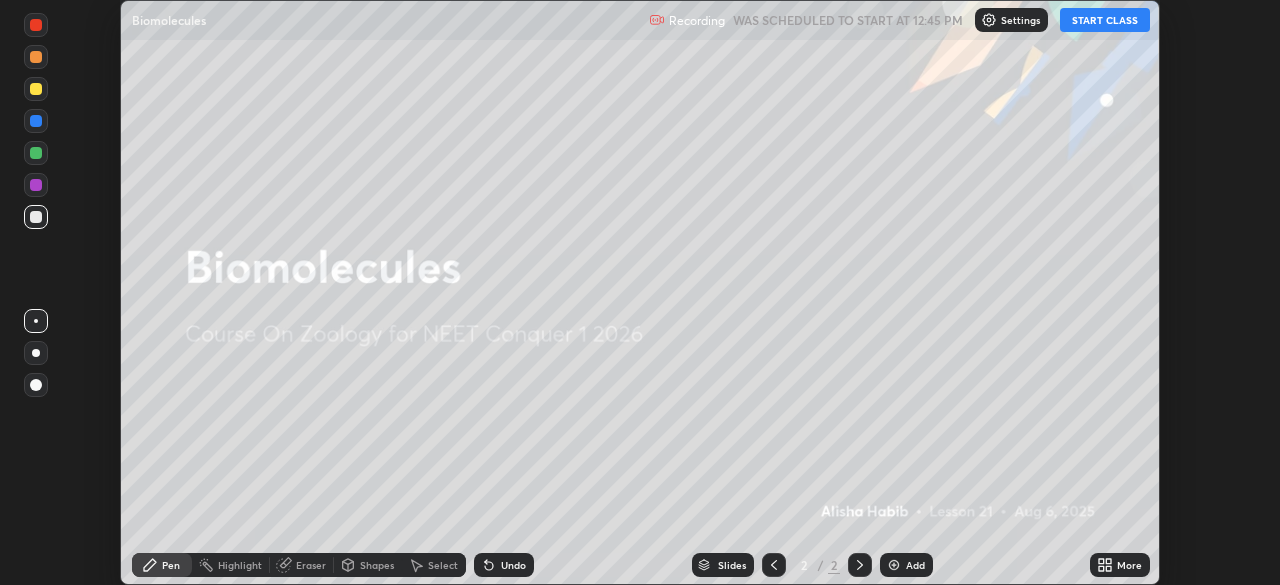 click on "START CLASS" at bounding box center [1105, 20] 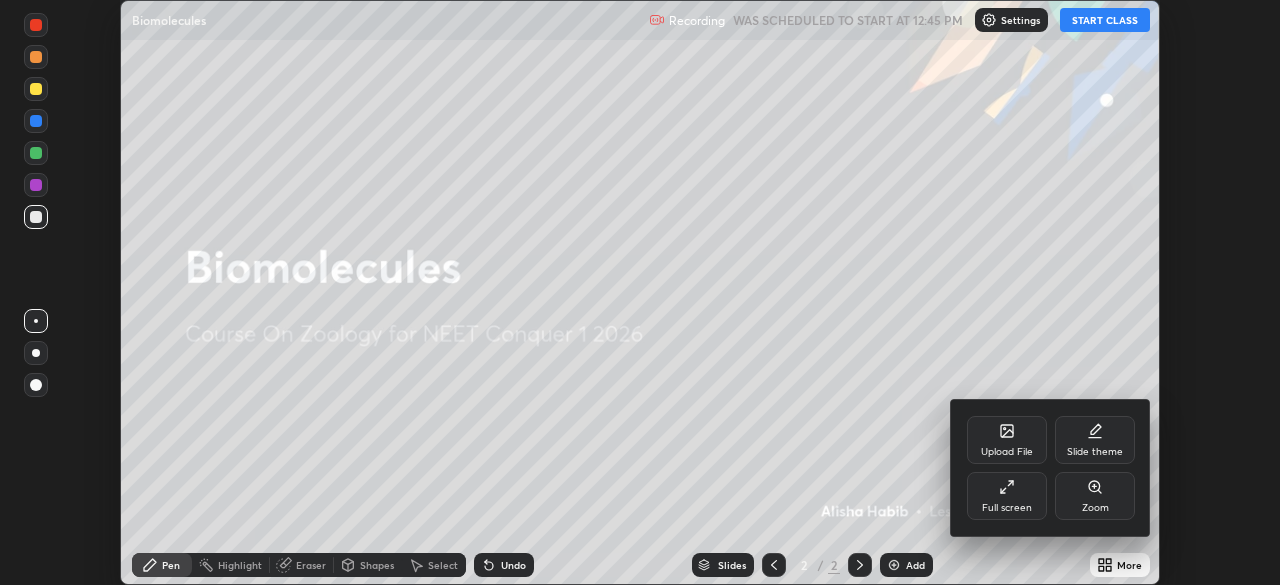 click on "Full screen" at bounding box center [1007, 508] 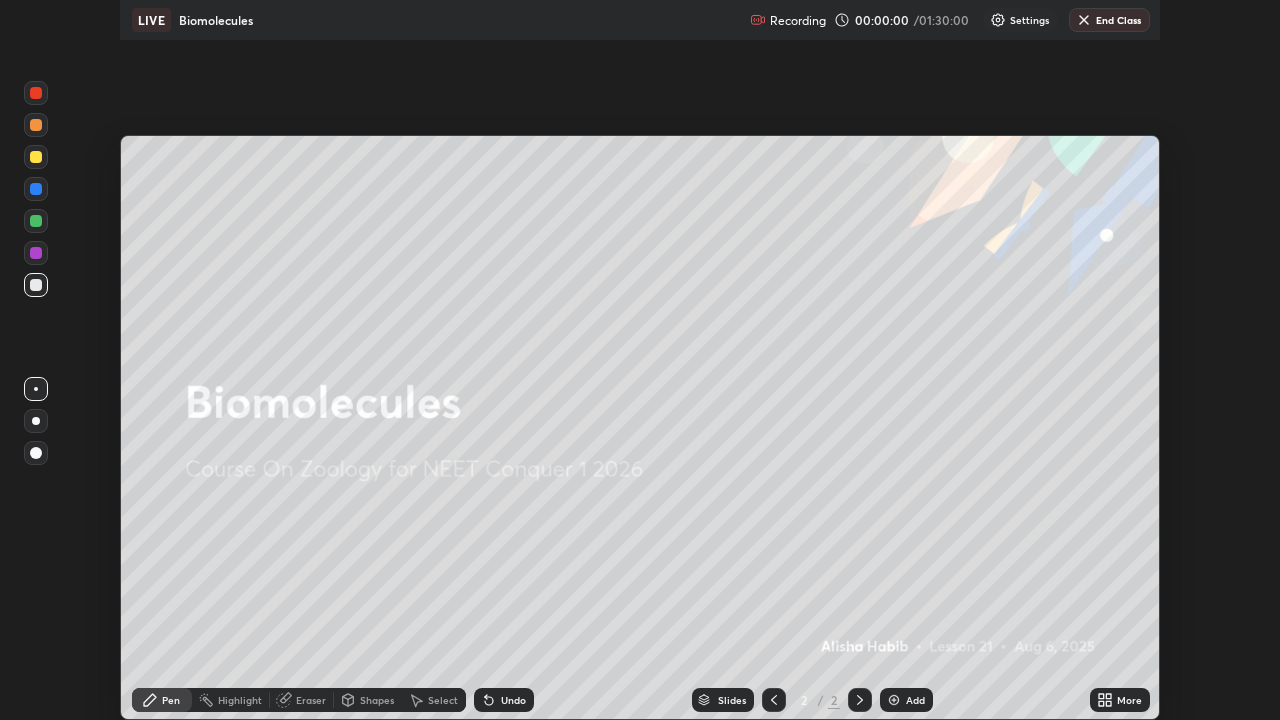 scroll, scrollTop: 99280, scrollLeft: 98720, axis: both 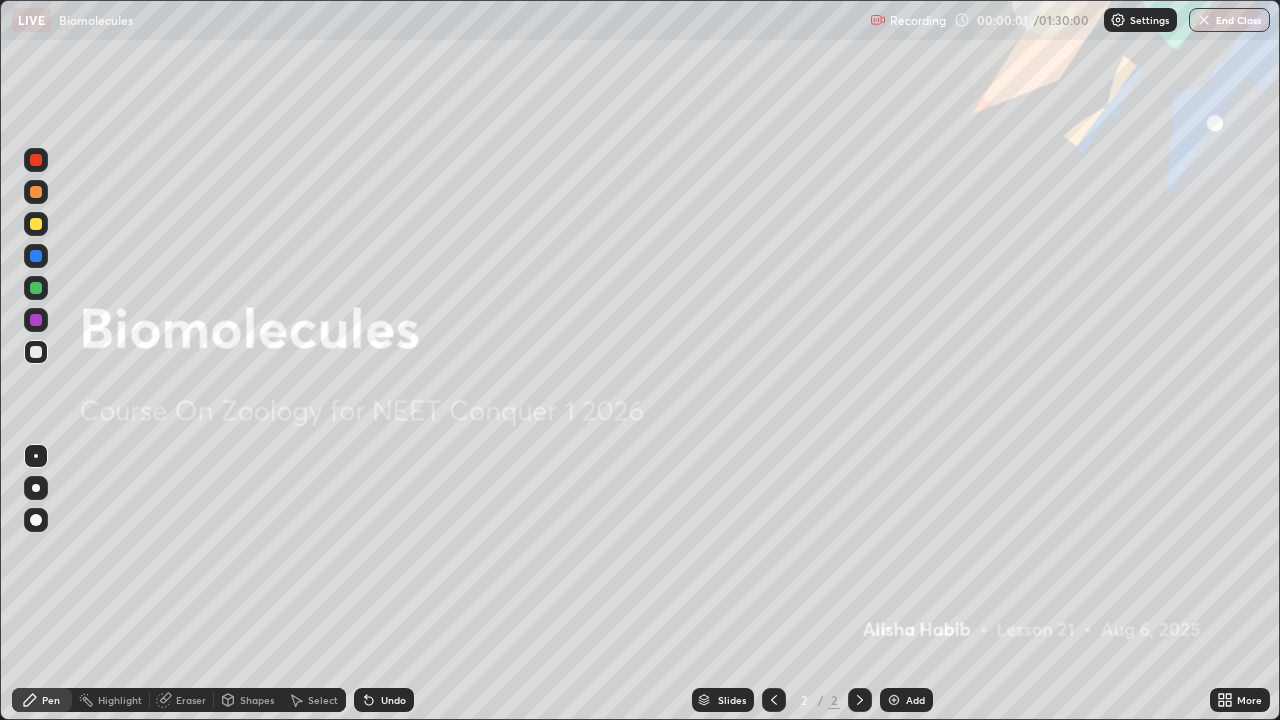 click at bounding box center (36, 488) 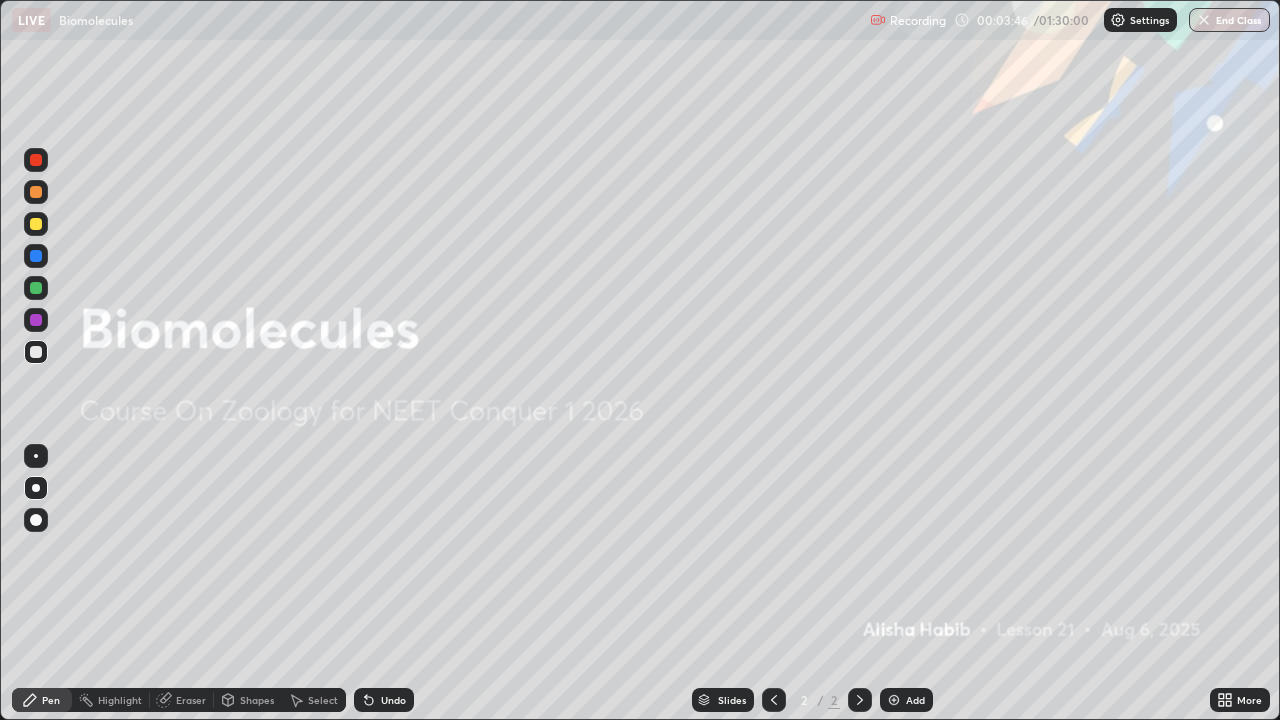 click on "Add" at bounding box center [906, 700] 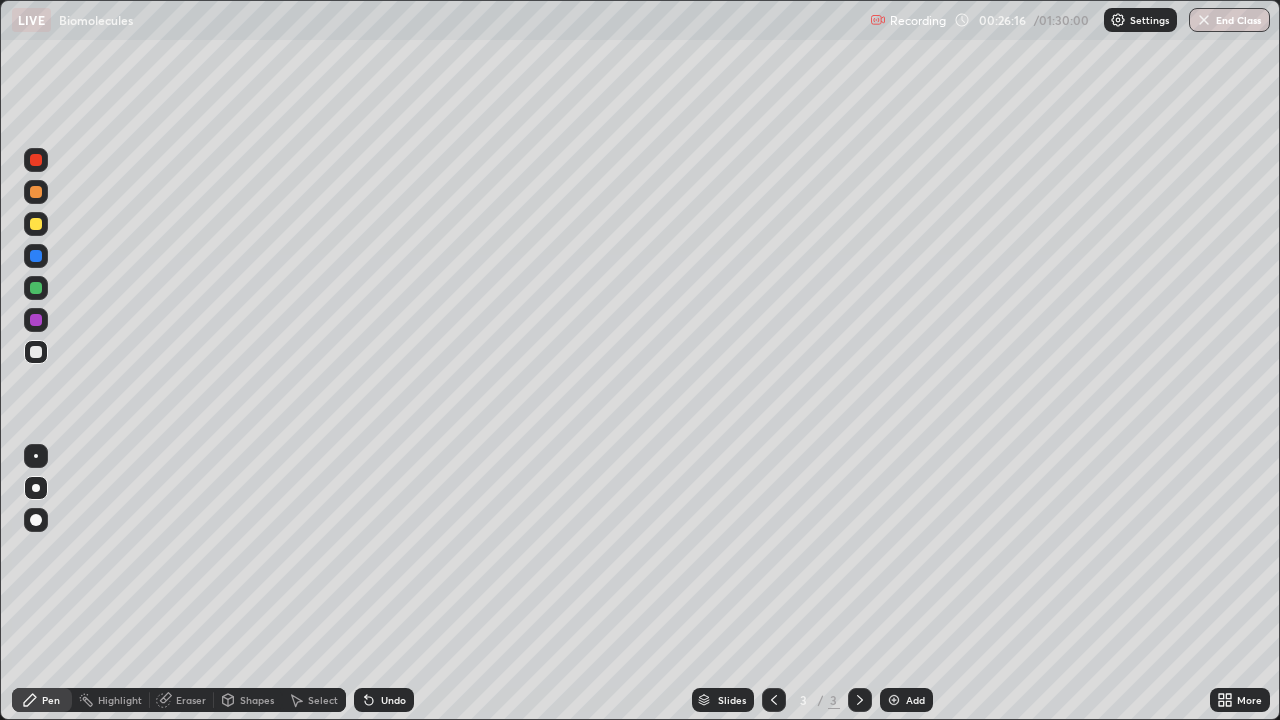 click at bounding box center (36, 192) 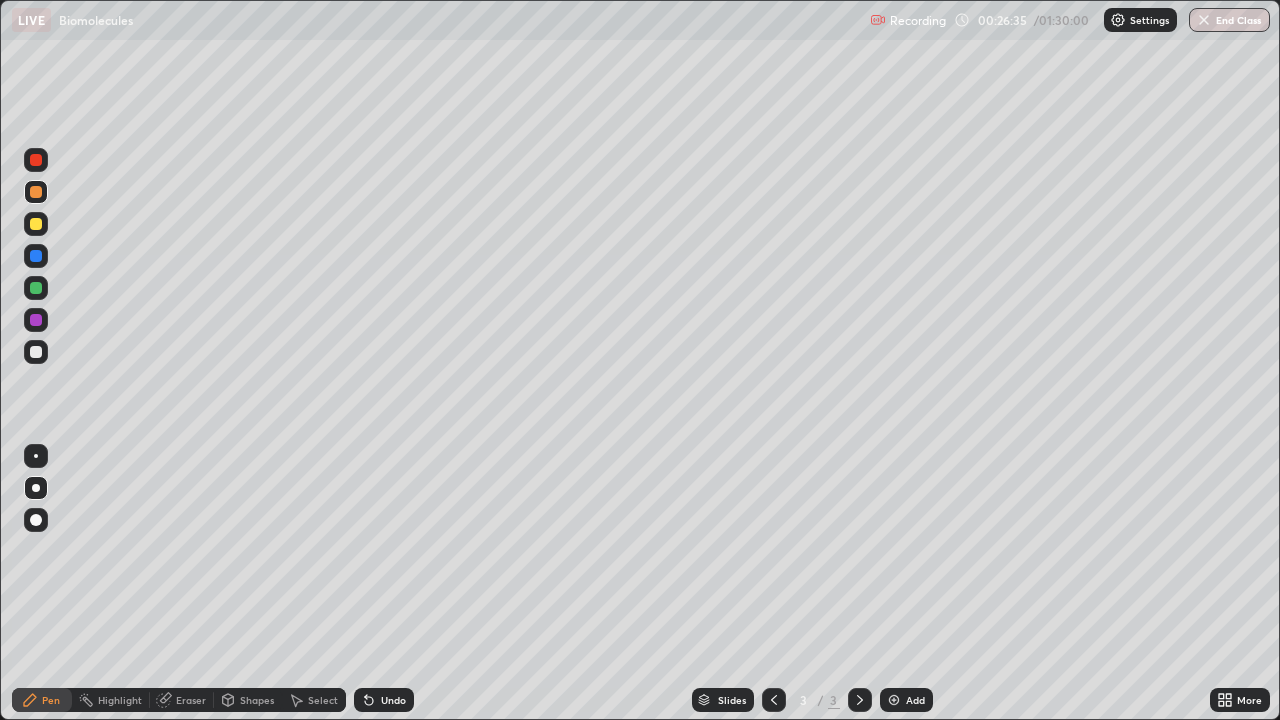 click at bounding box center [36, 352] 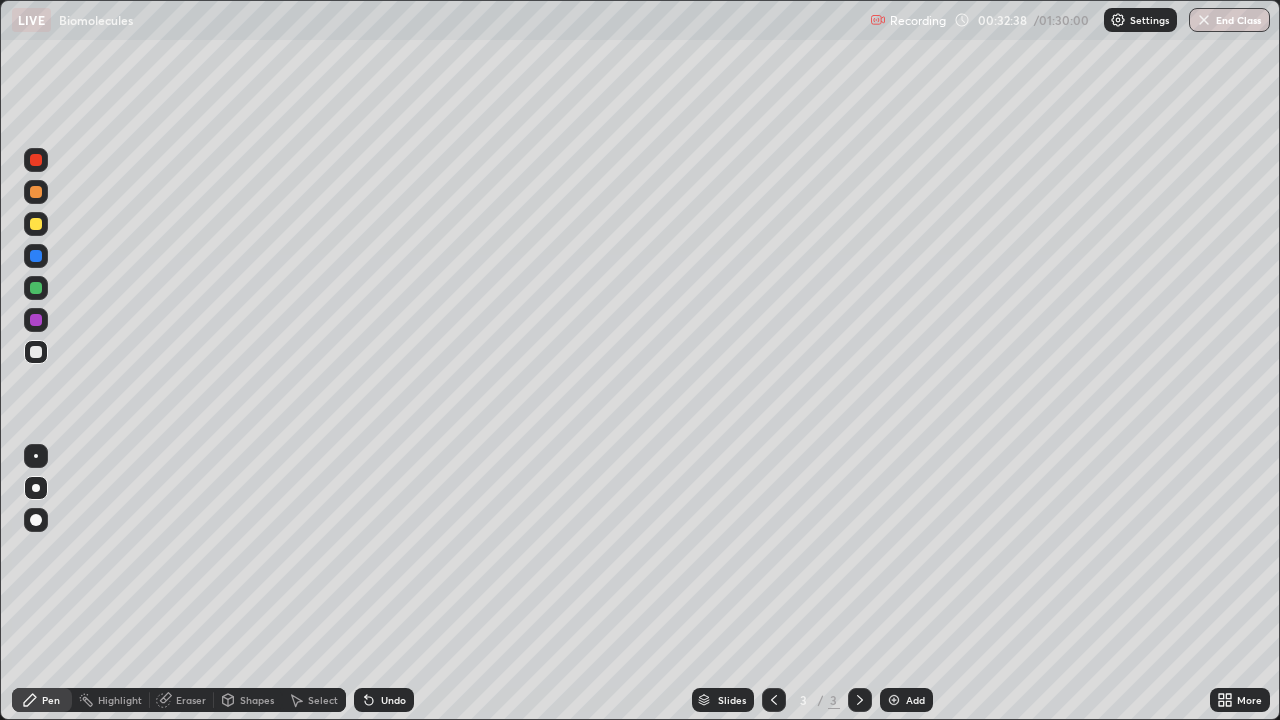 click on "Add" at bounding box center [915, 700] 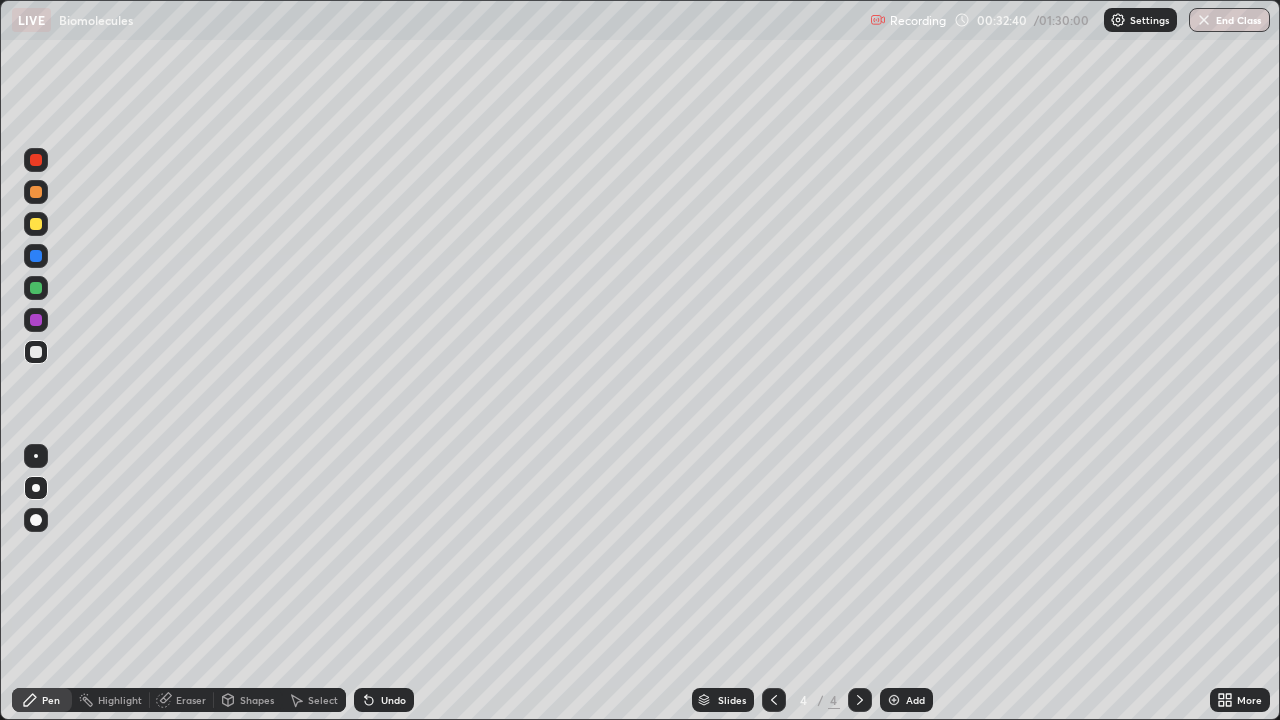 click at bounding box center [36, 192] 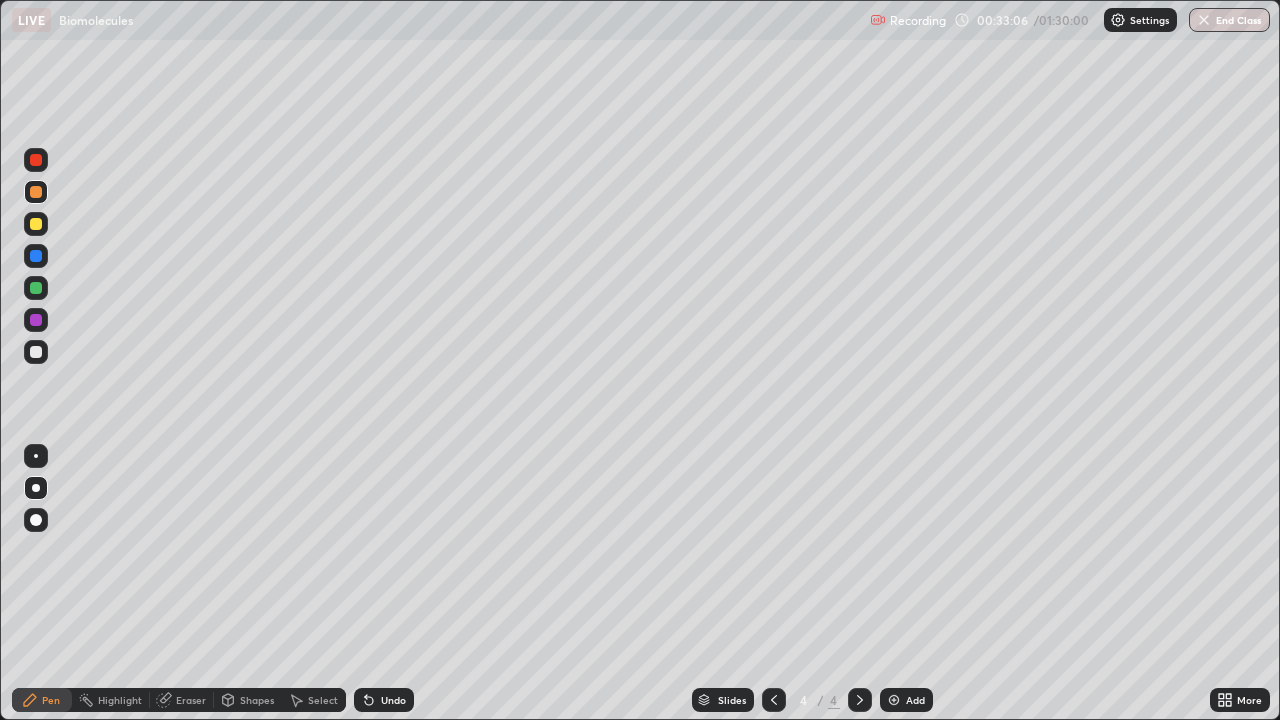 click at bounding box center (36, 352) 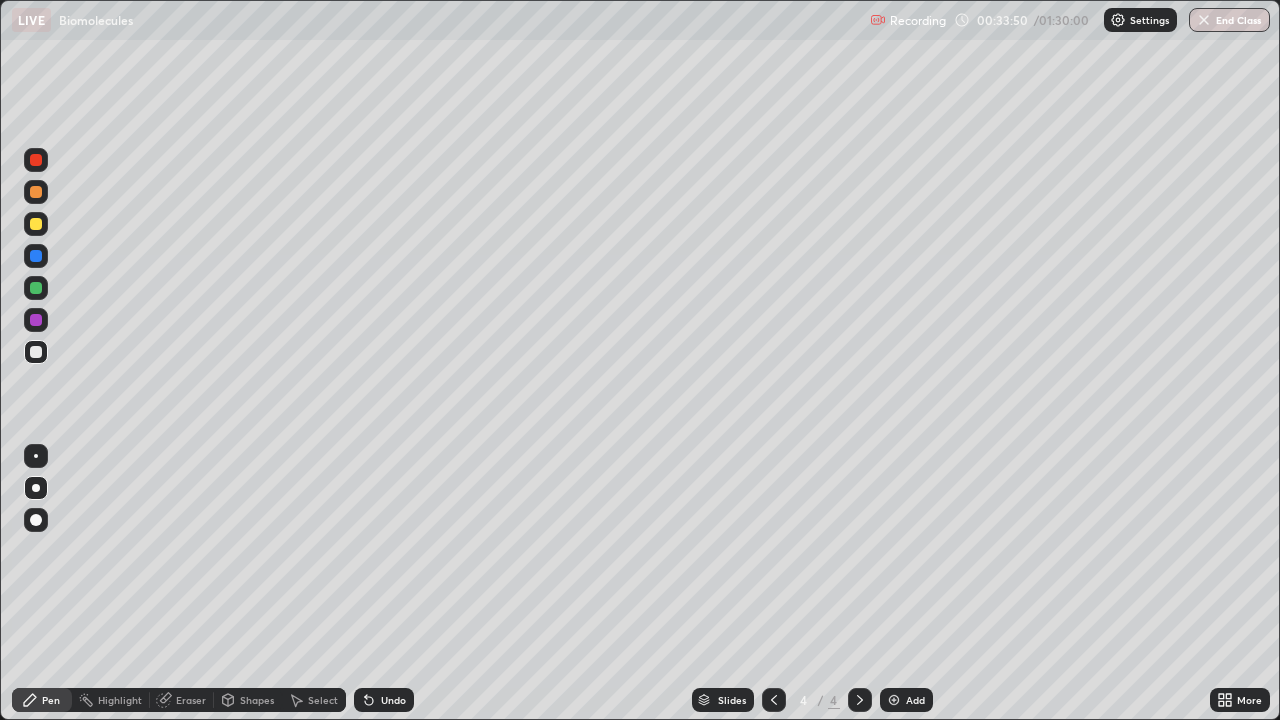 click on "Undo" at bounding box center (384, 700) 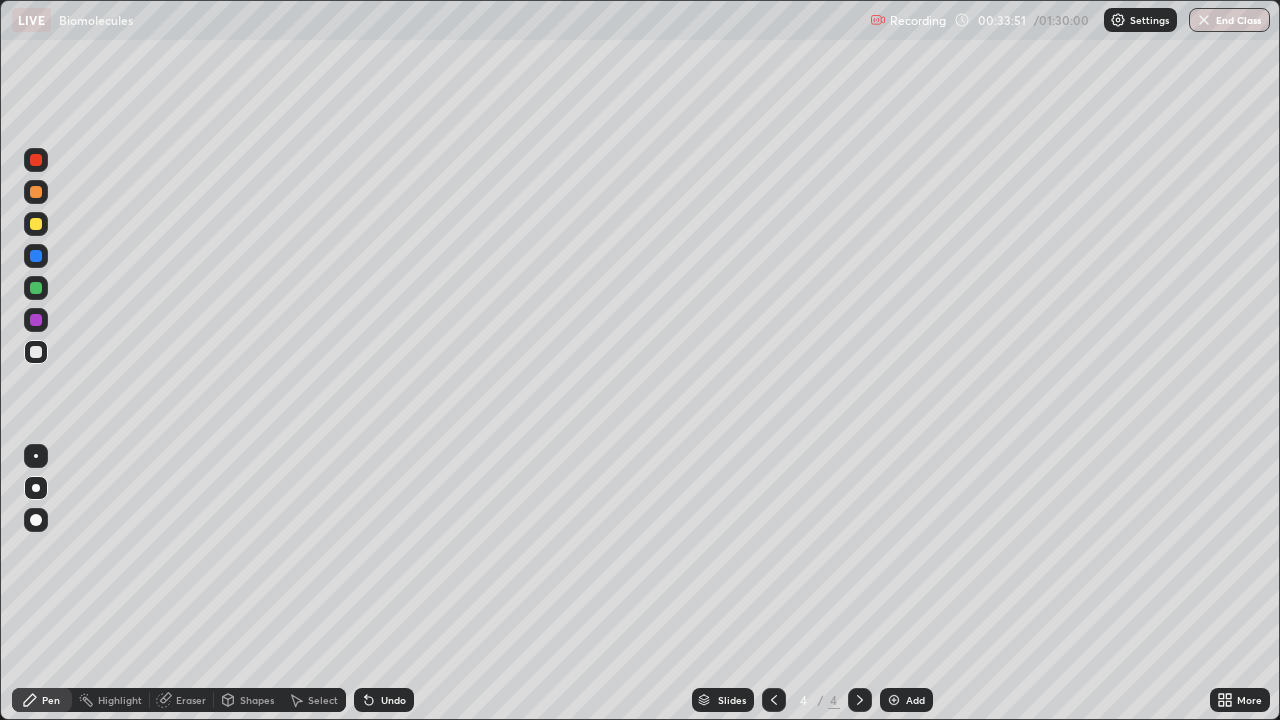 click on "Undo" at bounding box center [384, 700] 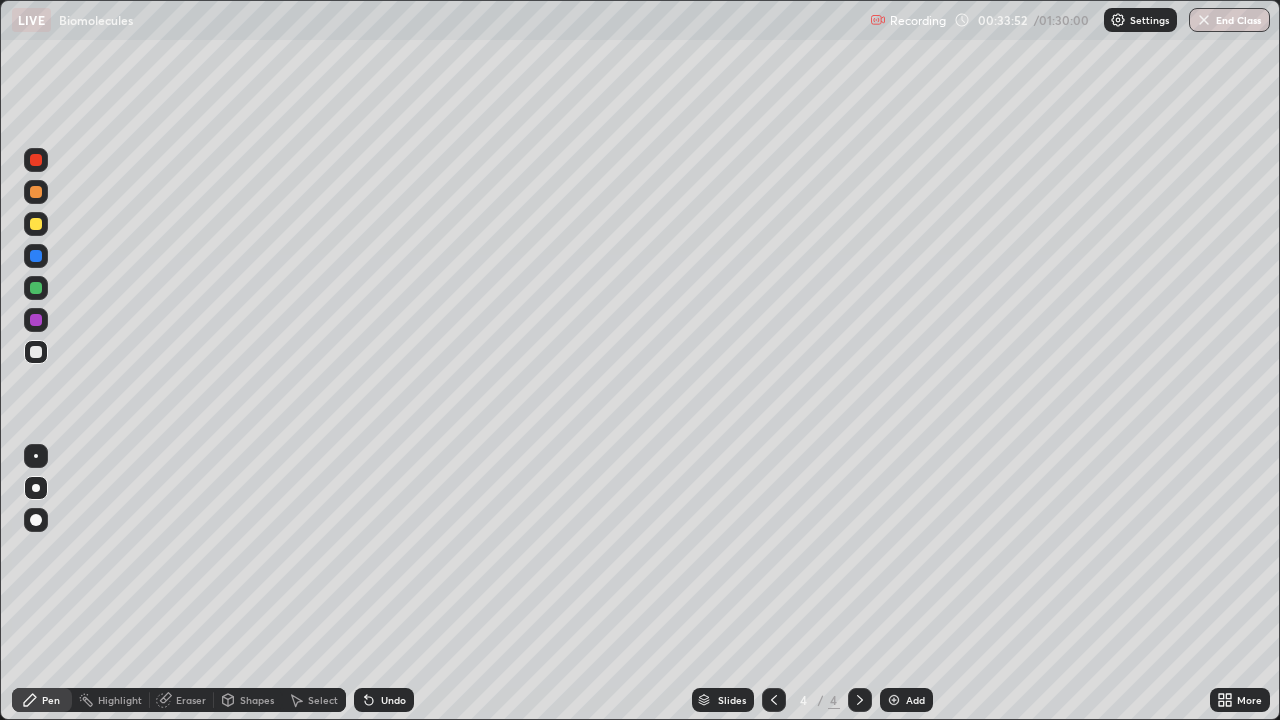click 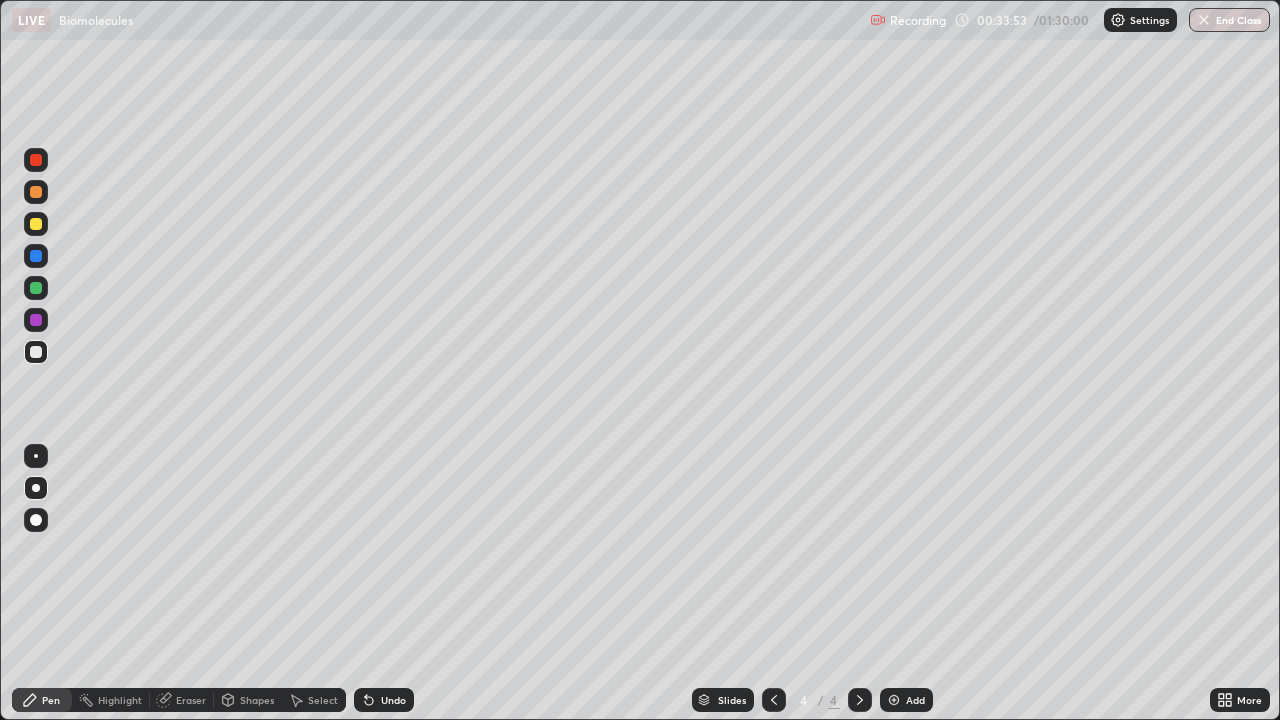 click 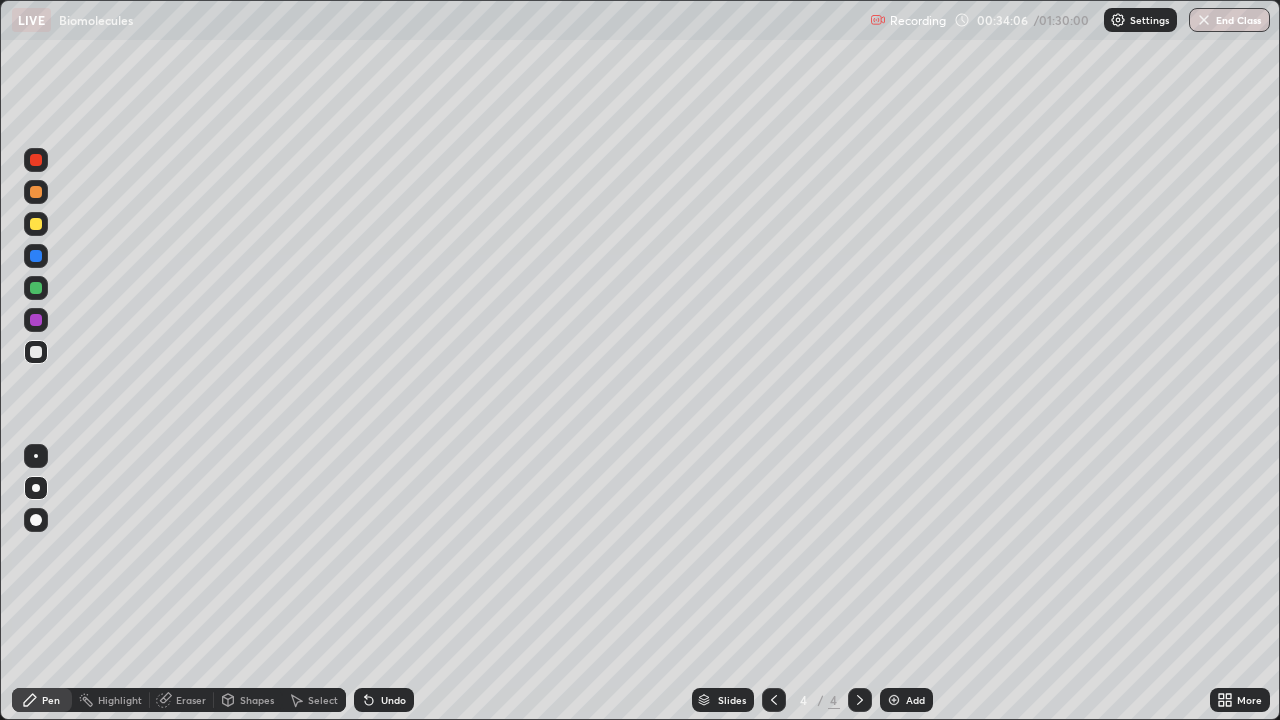 click on "Undo" at bounding box center [384, 700] 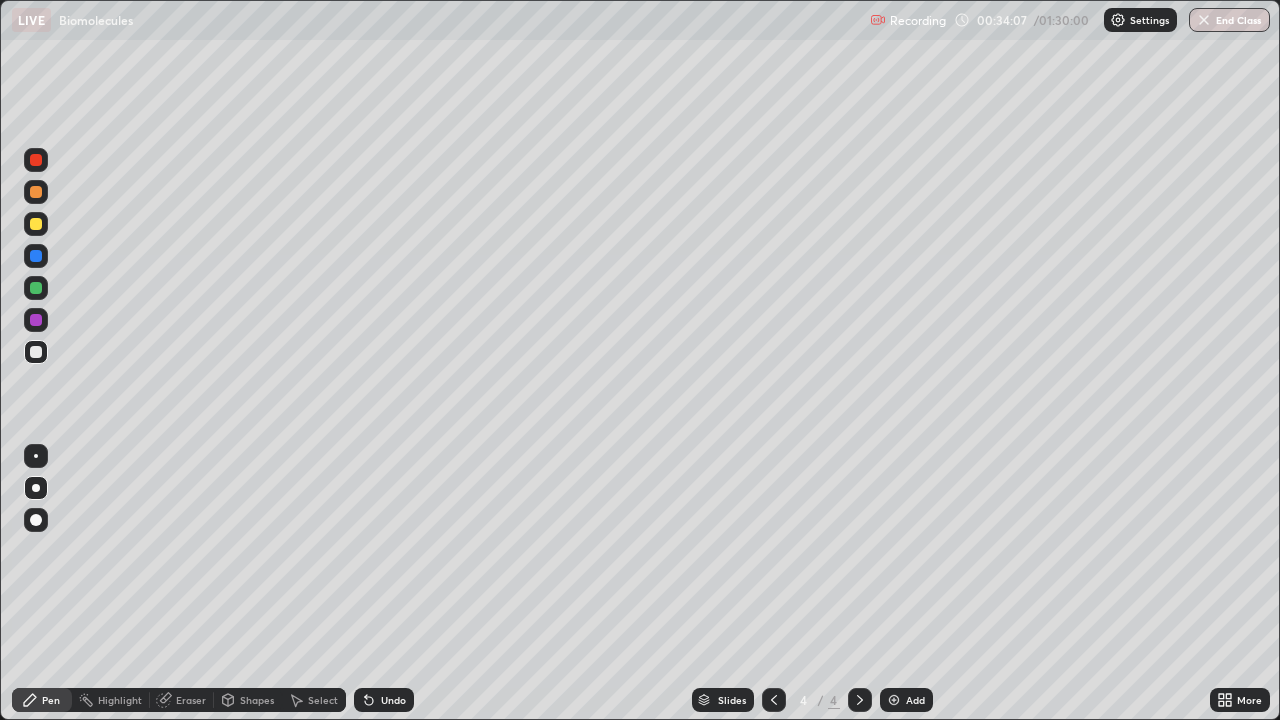 click on "Undo" at bounding box center [393, 700] 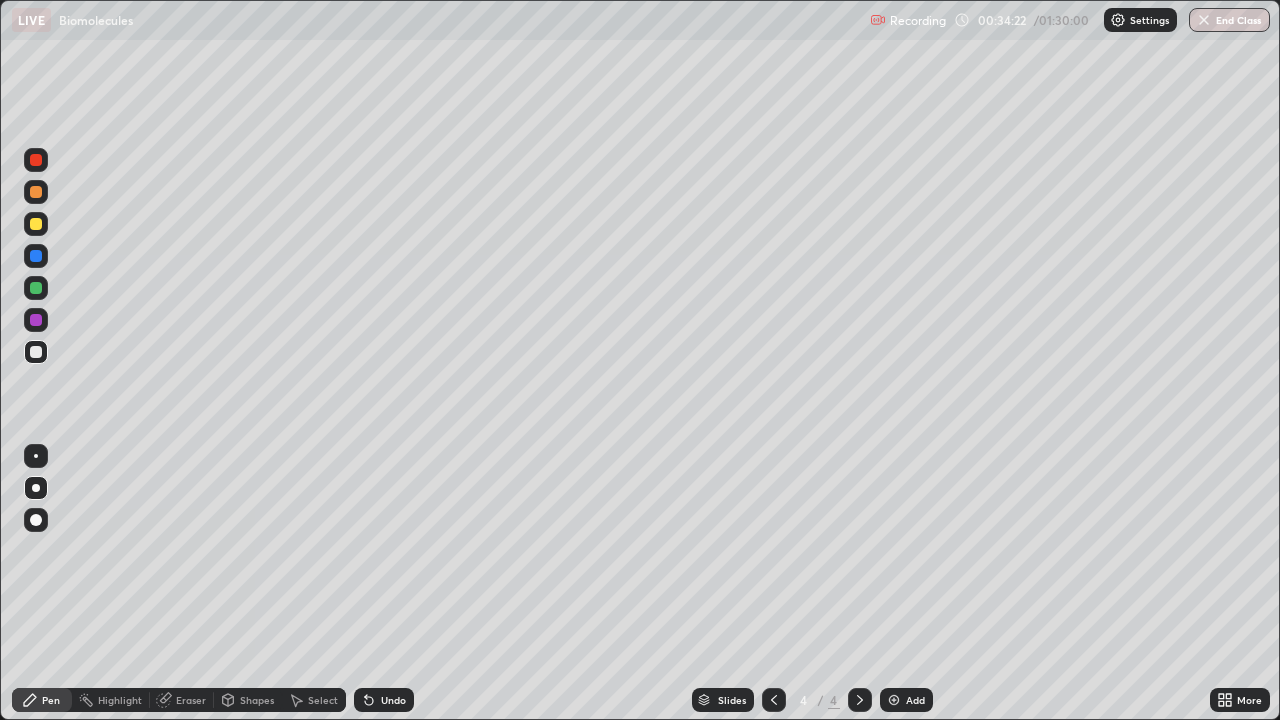 click on "Undo" at bounding box center [384, 700] 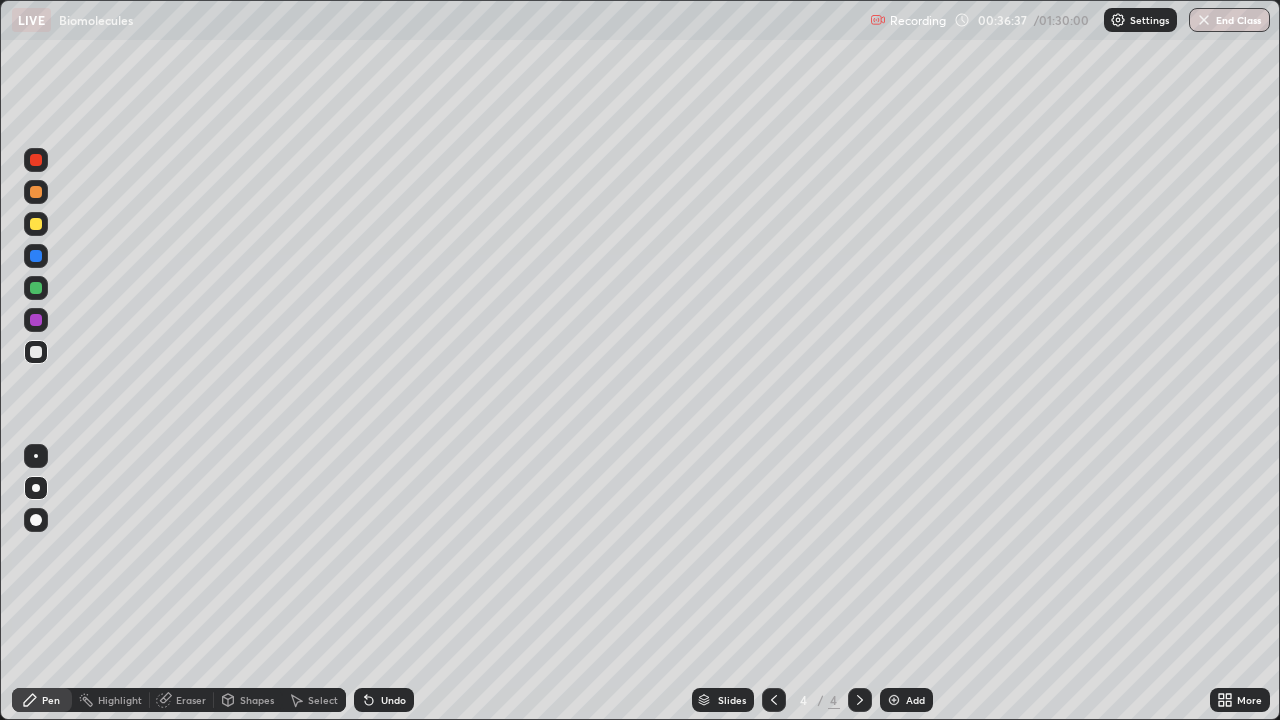 click at bounding box center [36, 192] 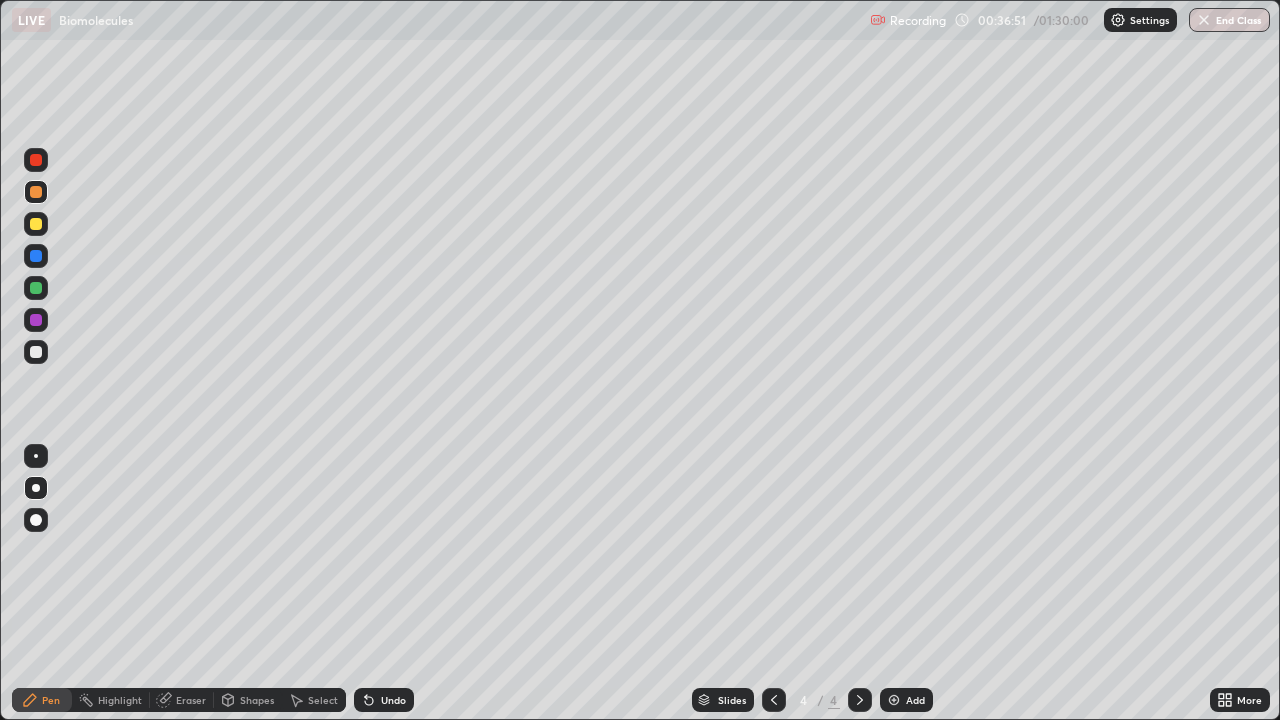 click at bounding box center [36, 352] 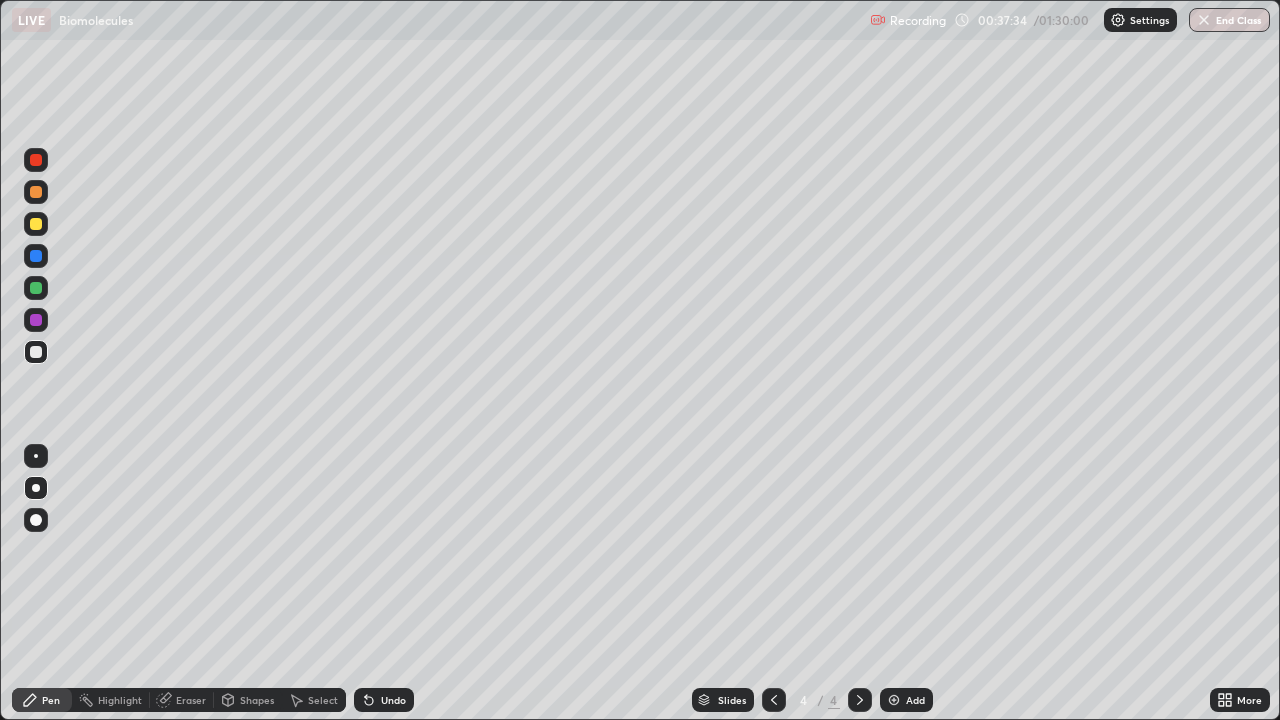 click on "Slides 4 / 4 Add" at bounding box center (812, 700) 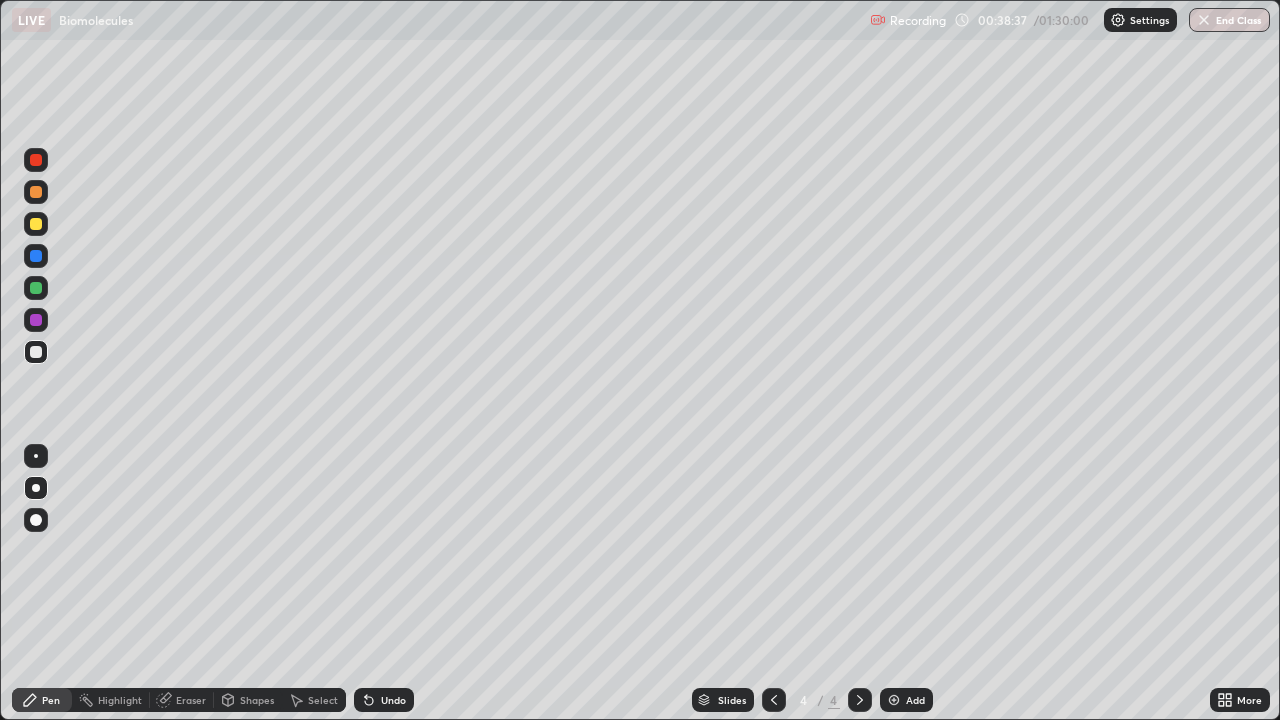 click on "Add" at bounding box center [915, 700] 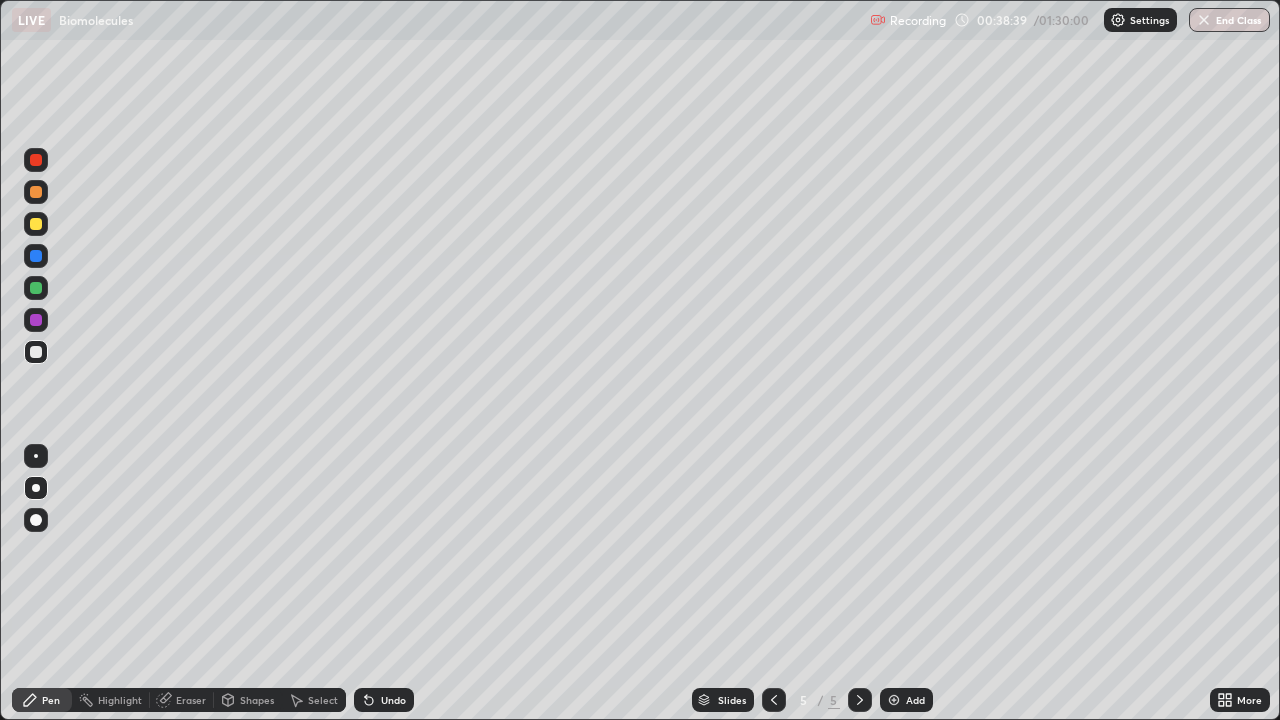 click at bounding box center (36, 192) 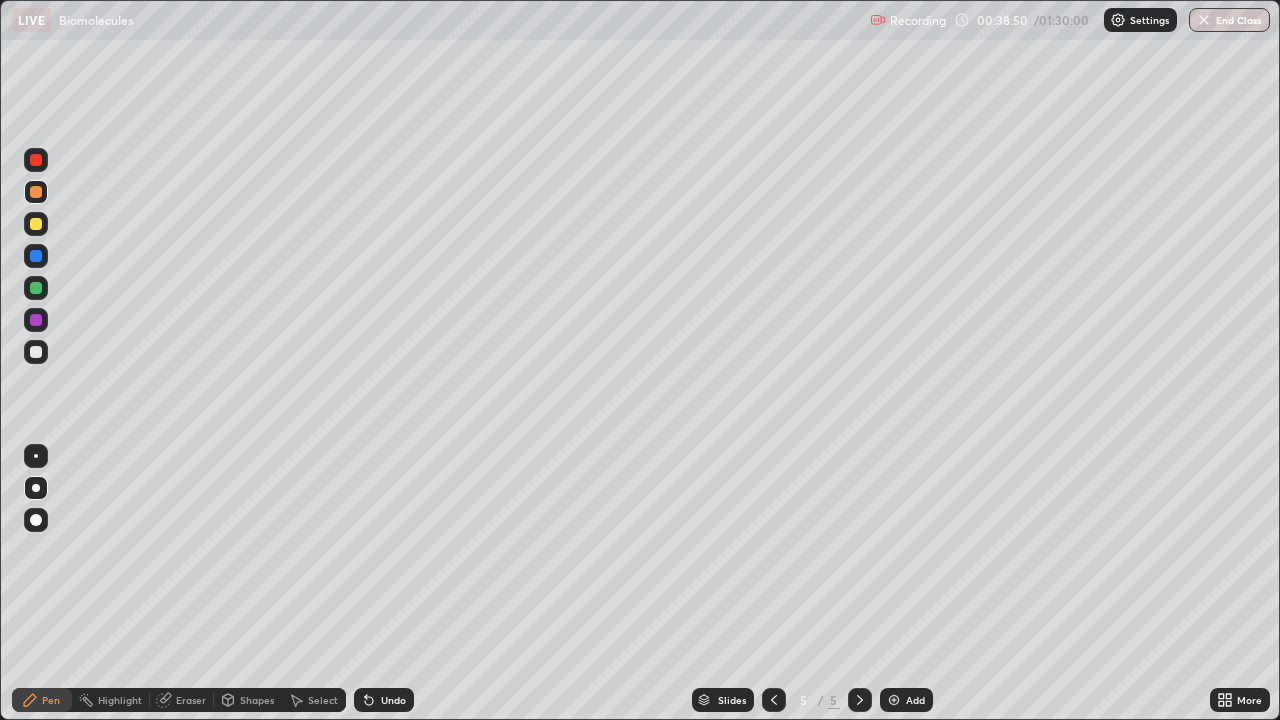 click on "Shapes" at bounding box center (257, 700) 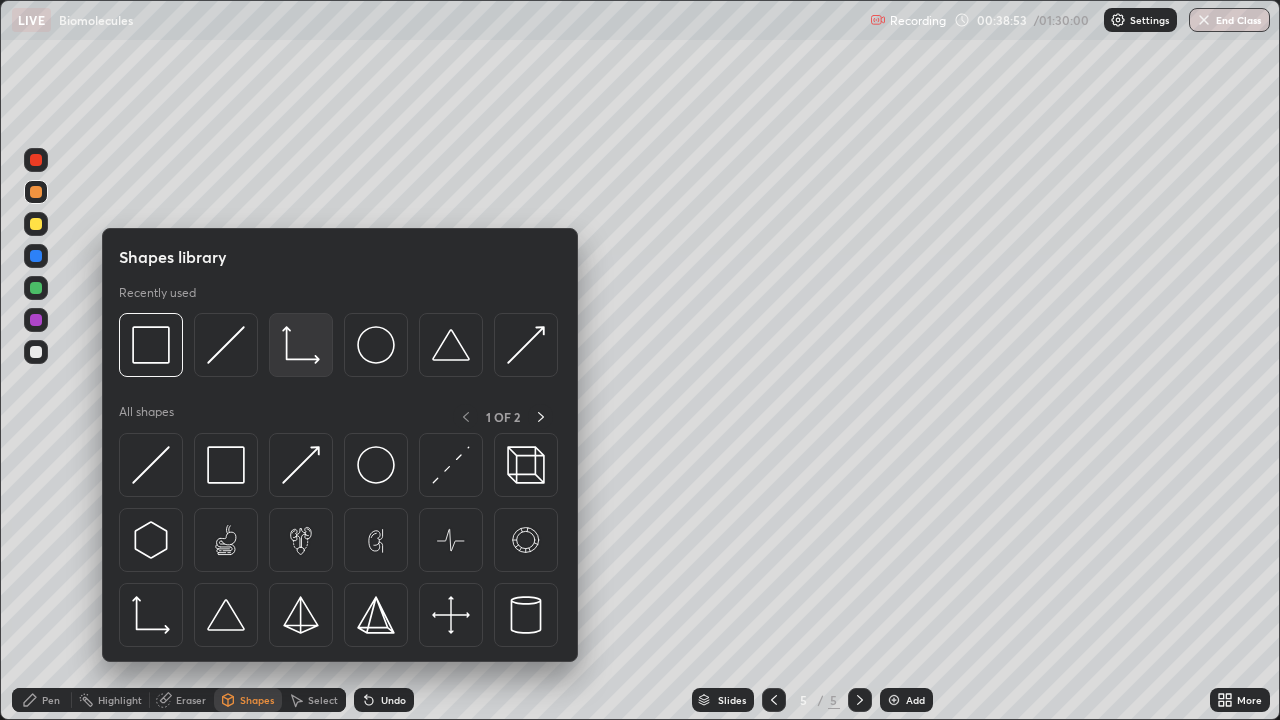click at bounding box center (301, 345) 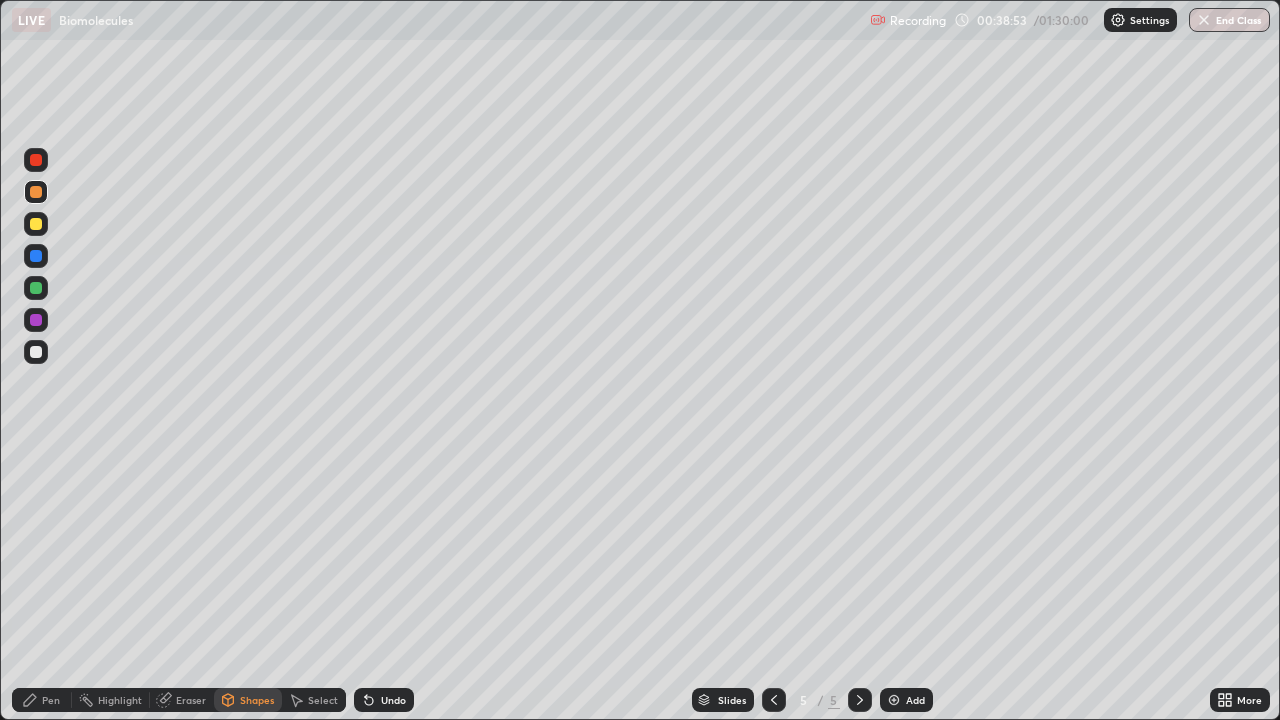 click at bounding box center [36, 256] 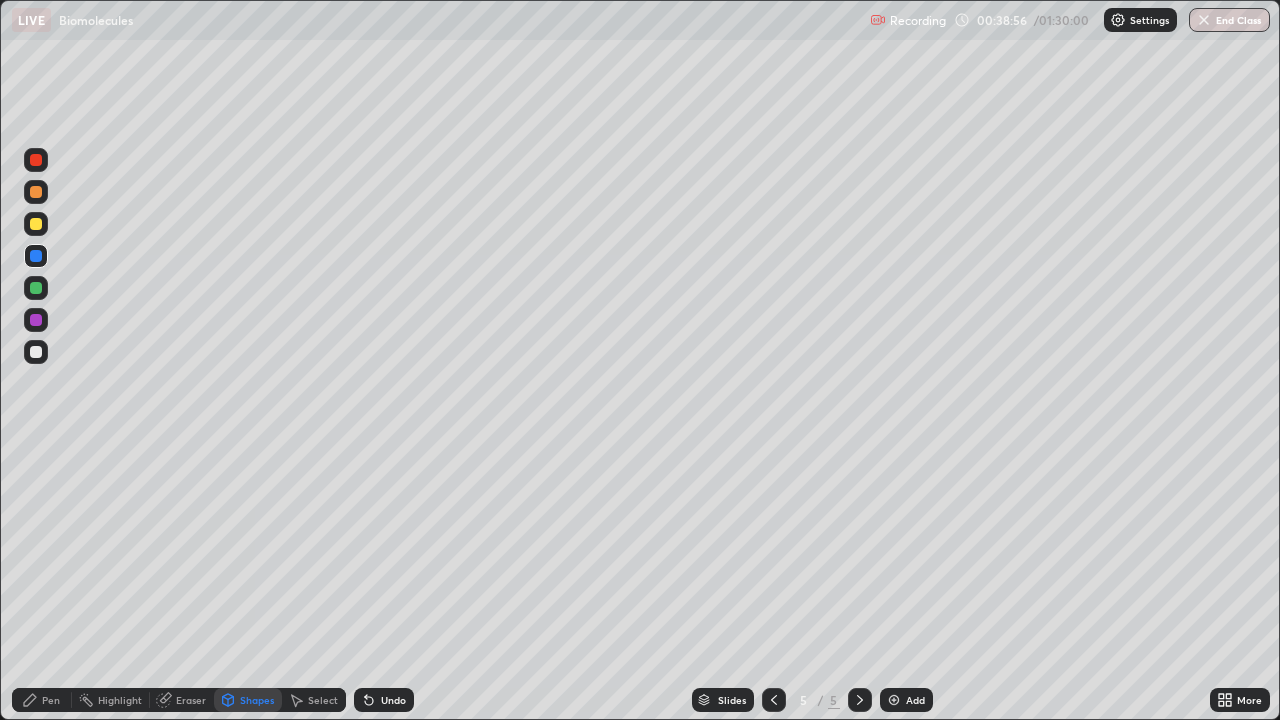 click on "Pen" at bounding box center (51, 700) 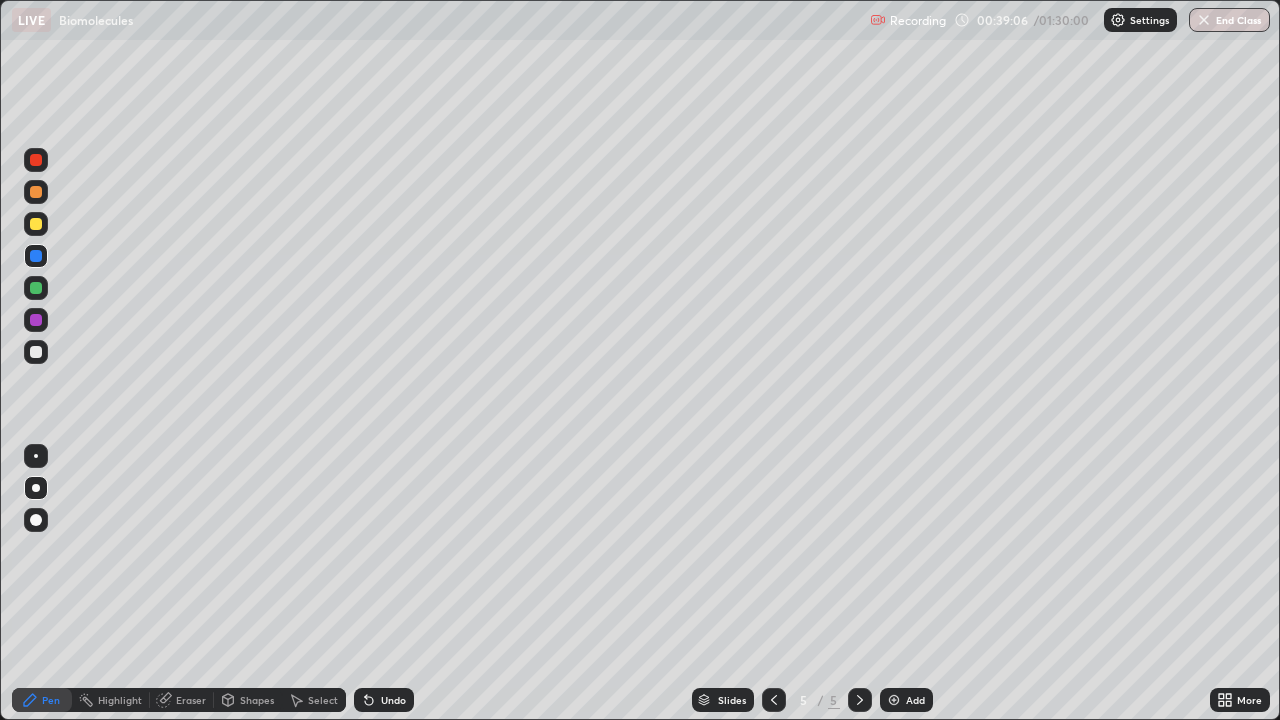 click on "Undo" at bounding box center (384, 700) 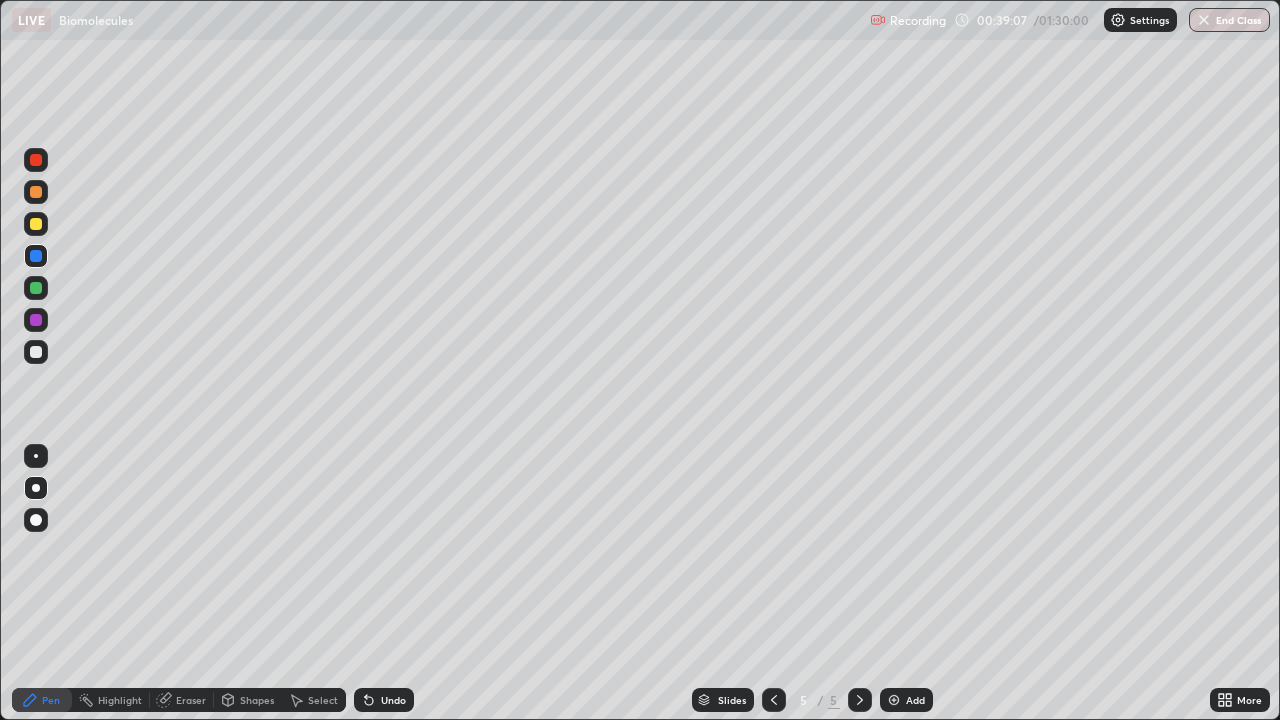 click on "Undo" at bounding box center (384, 700) 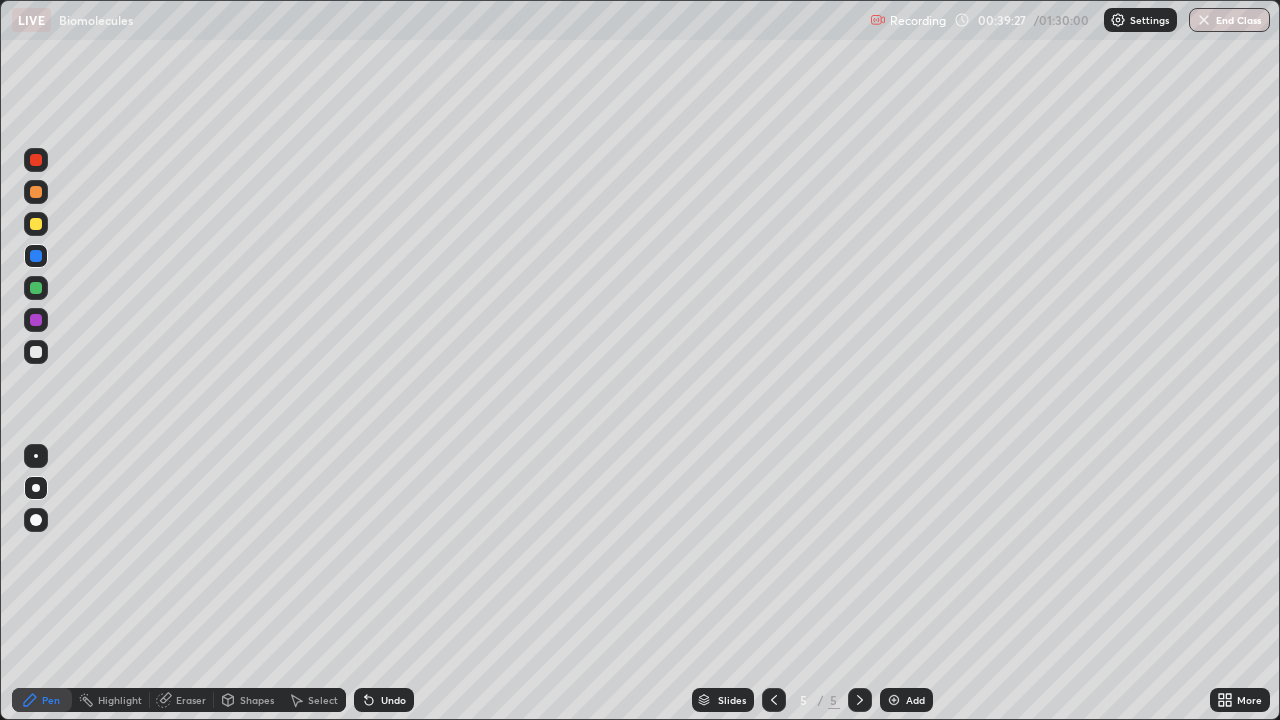 click at bounding box center [36, 352] 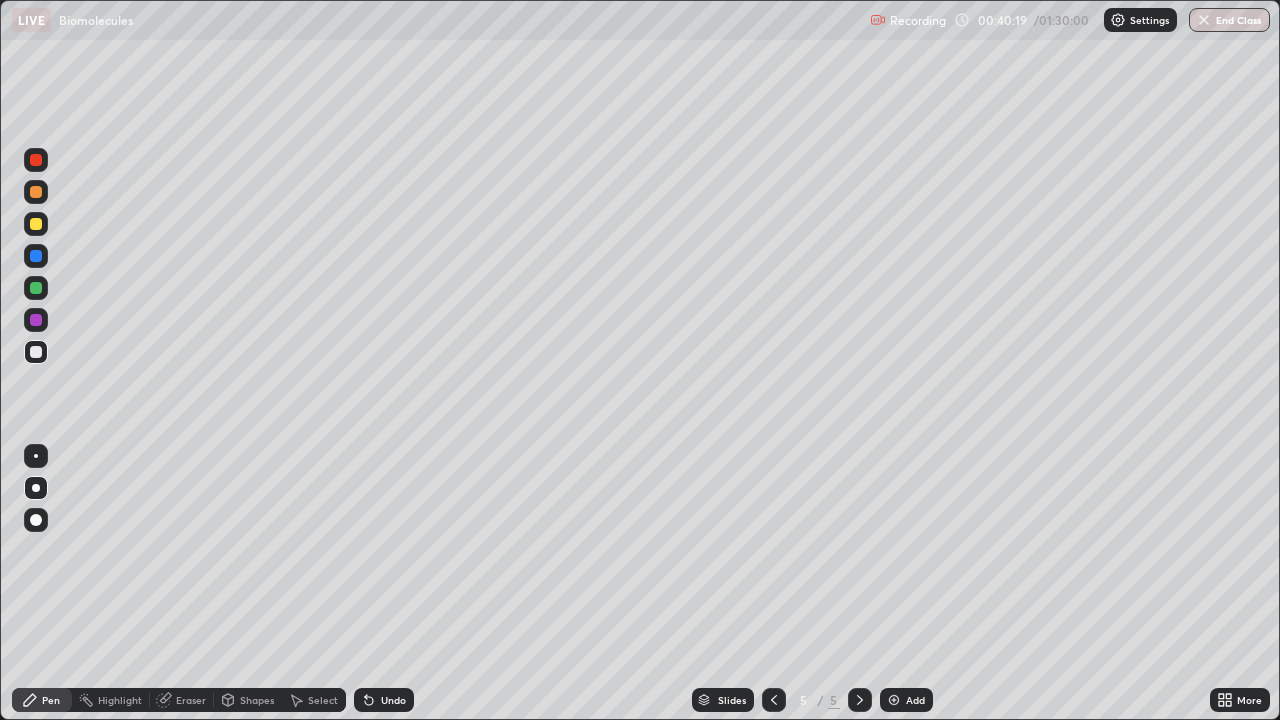 click at bounding box center (36, 288) 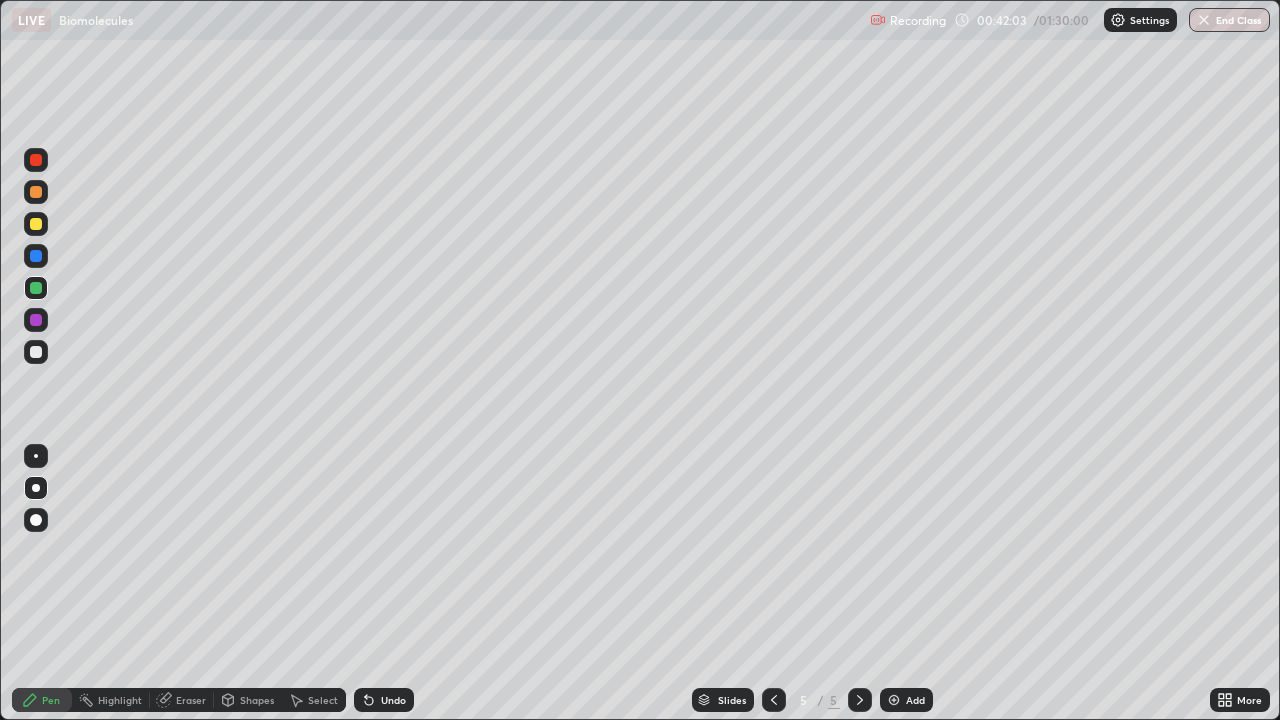 click on "Setting up your live class" at bounding box center [640, 360] 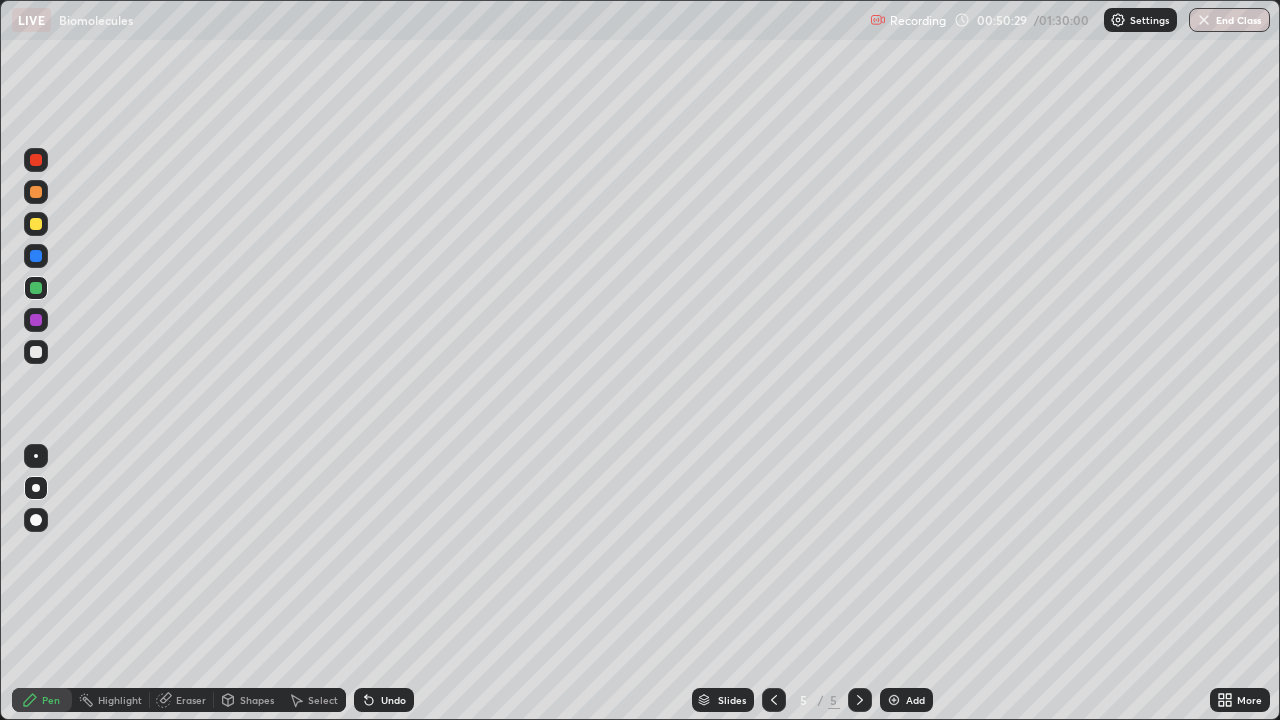 click at bounding box center (36, 192) 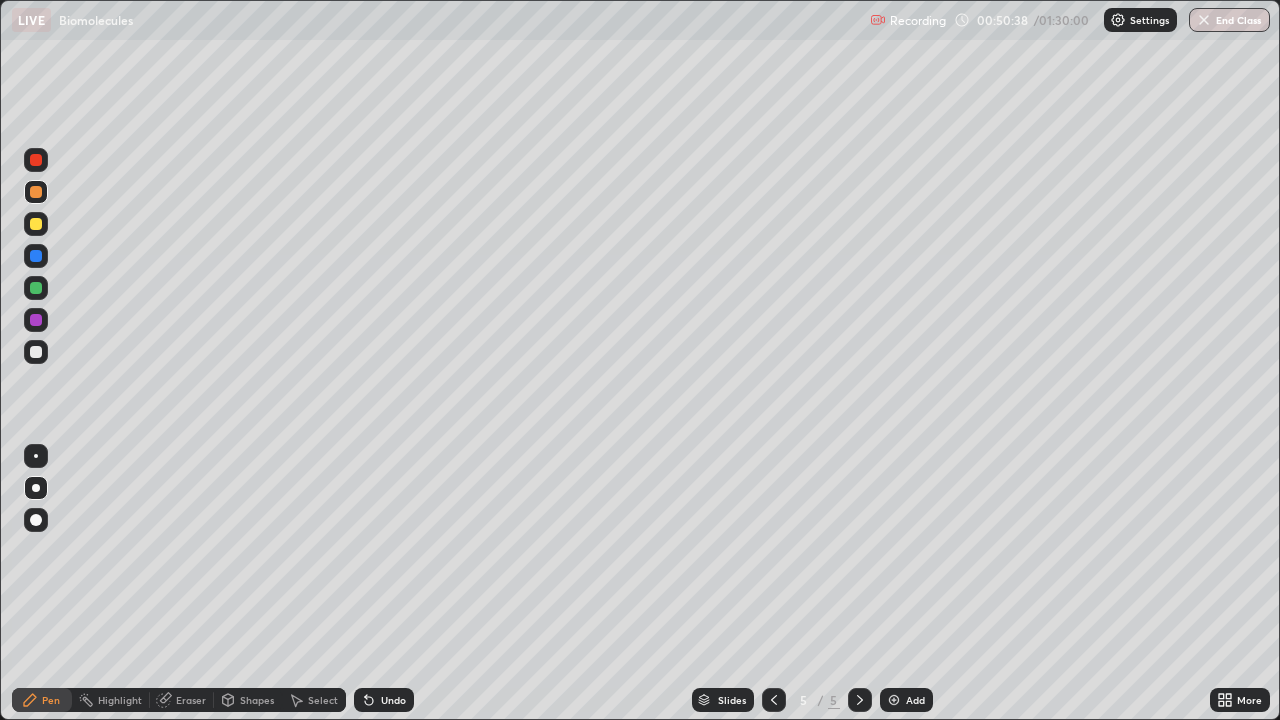 click on "Shapes" at bounding box center (257, 700) 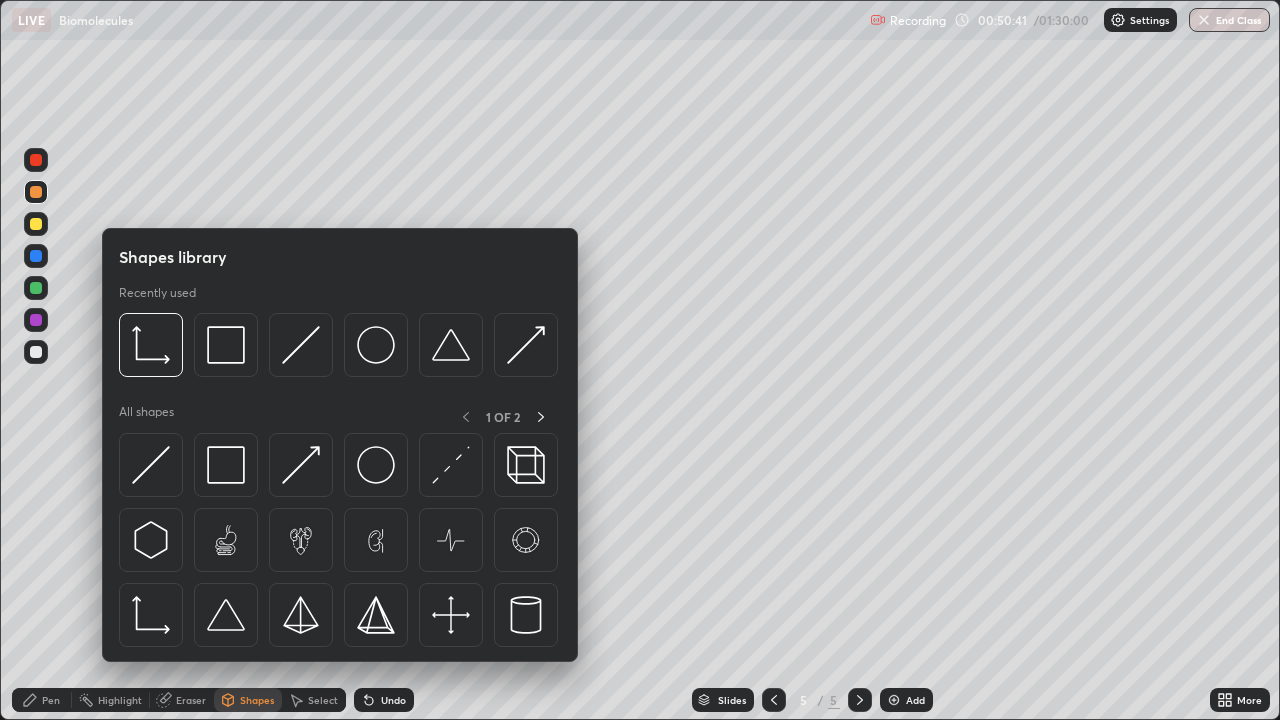 click at bounding box center [36, 256] 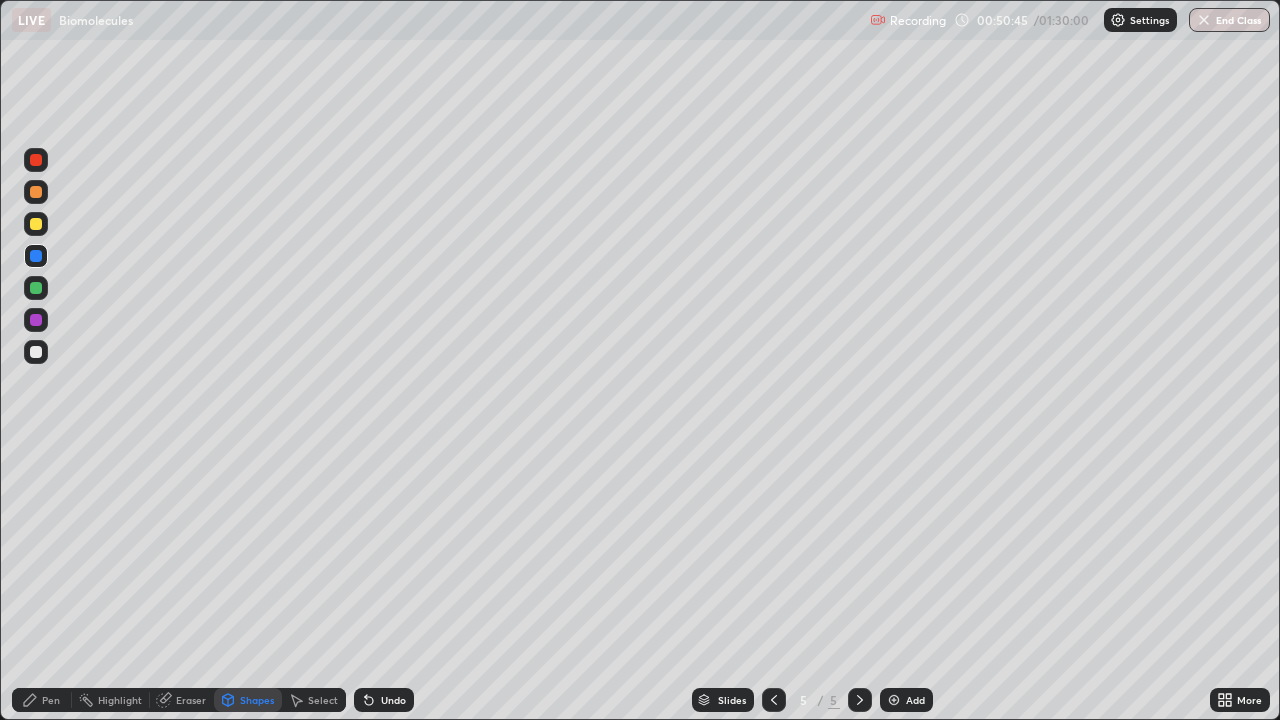 click on "Pen" at bounding box center (51, 700) 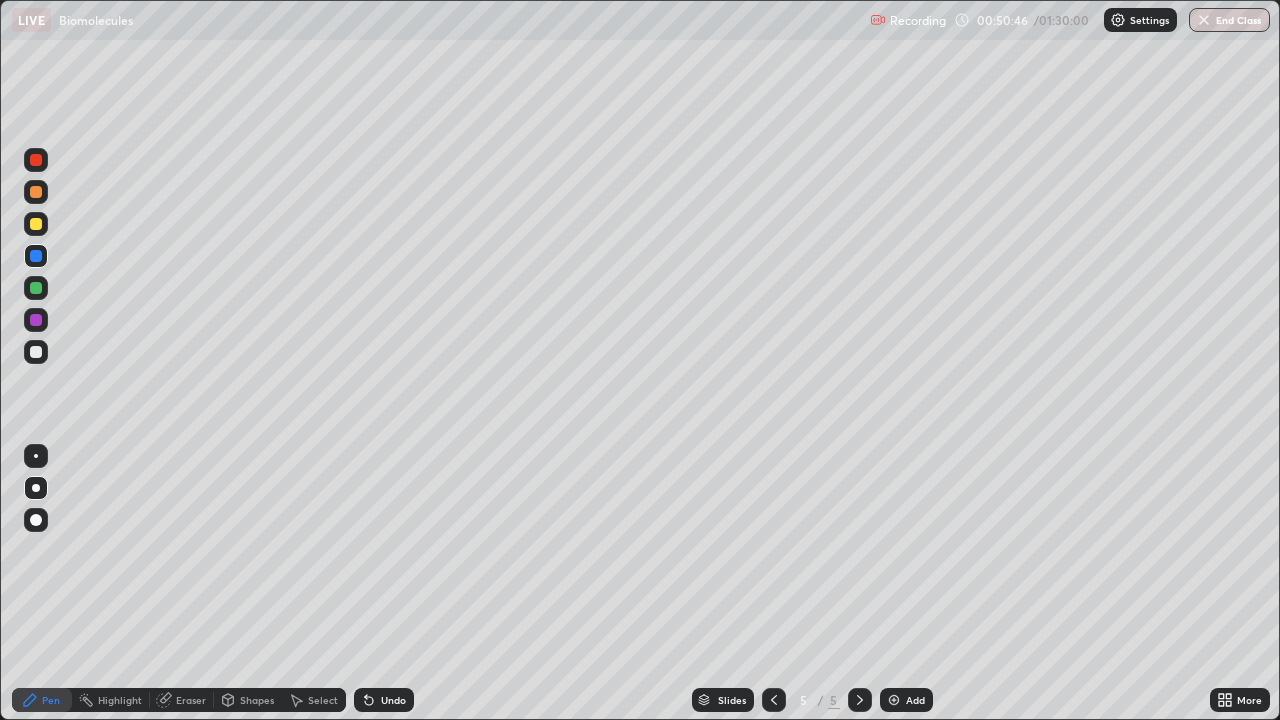 click at bounding box center (36, 352) 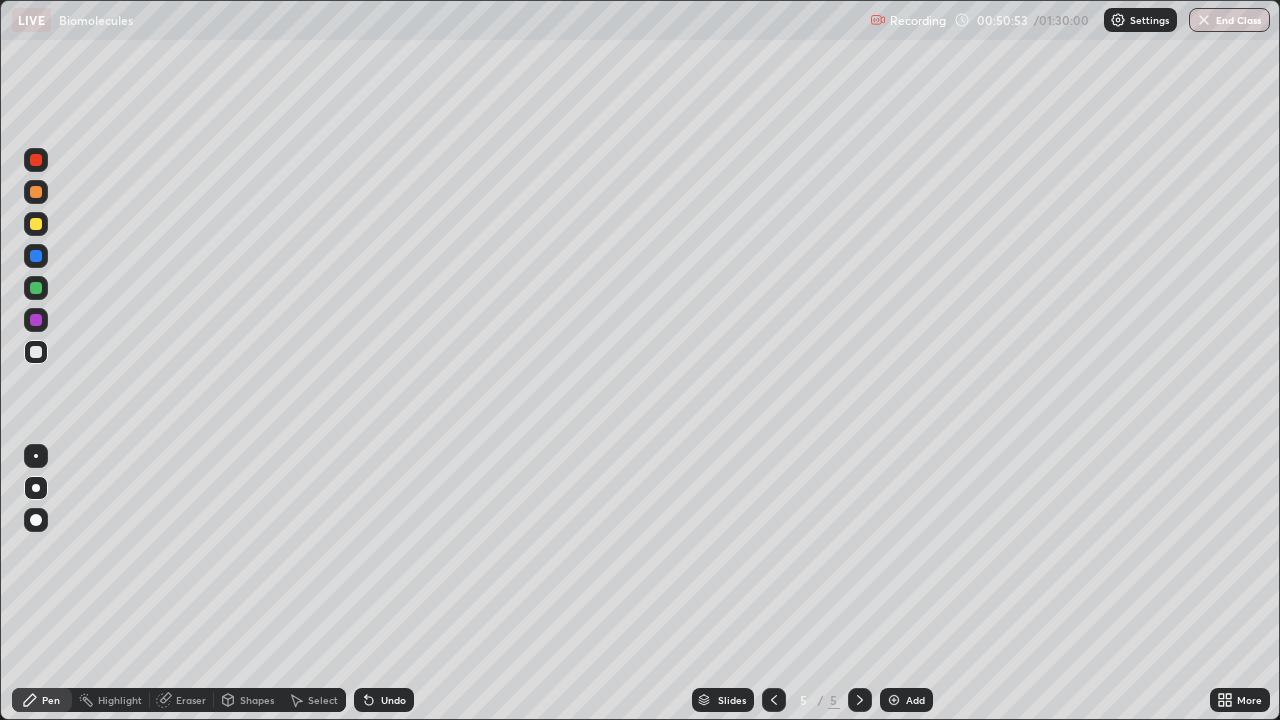 click on "Undo" at bounding box center (384, 700) 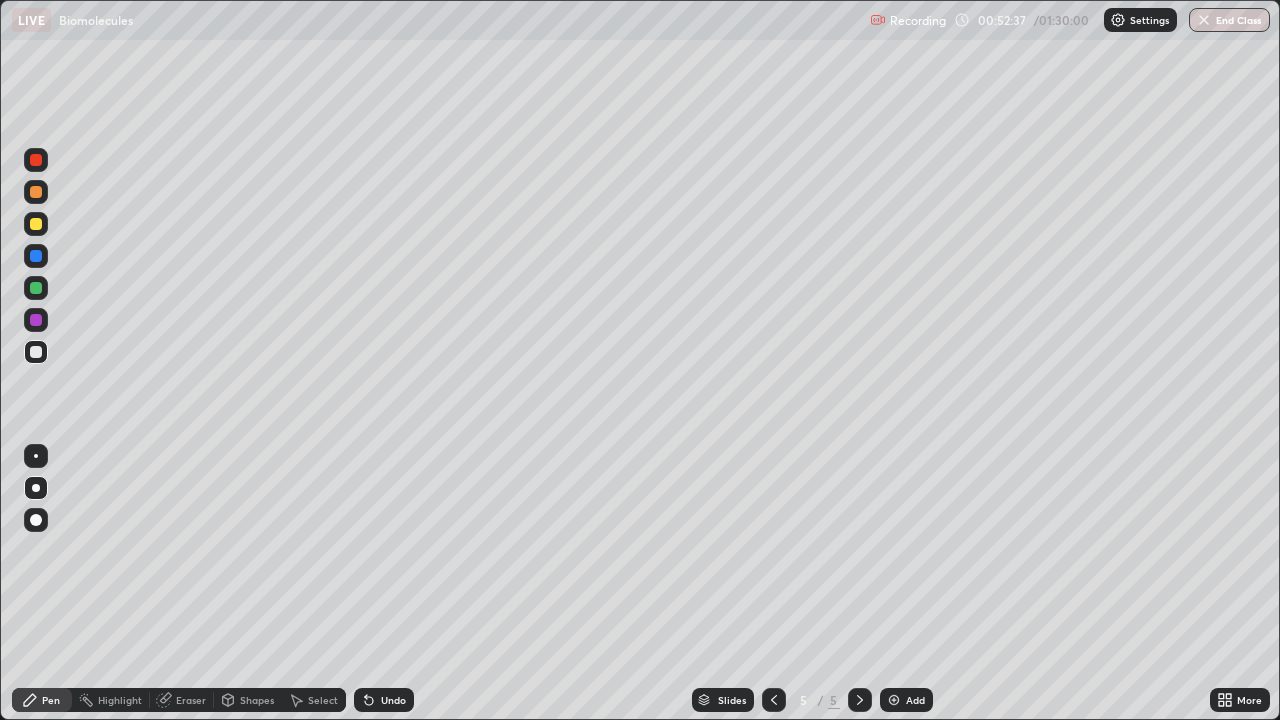 click at bounding box center [36, 288] 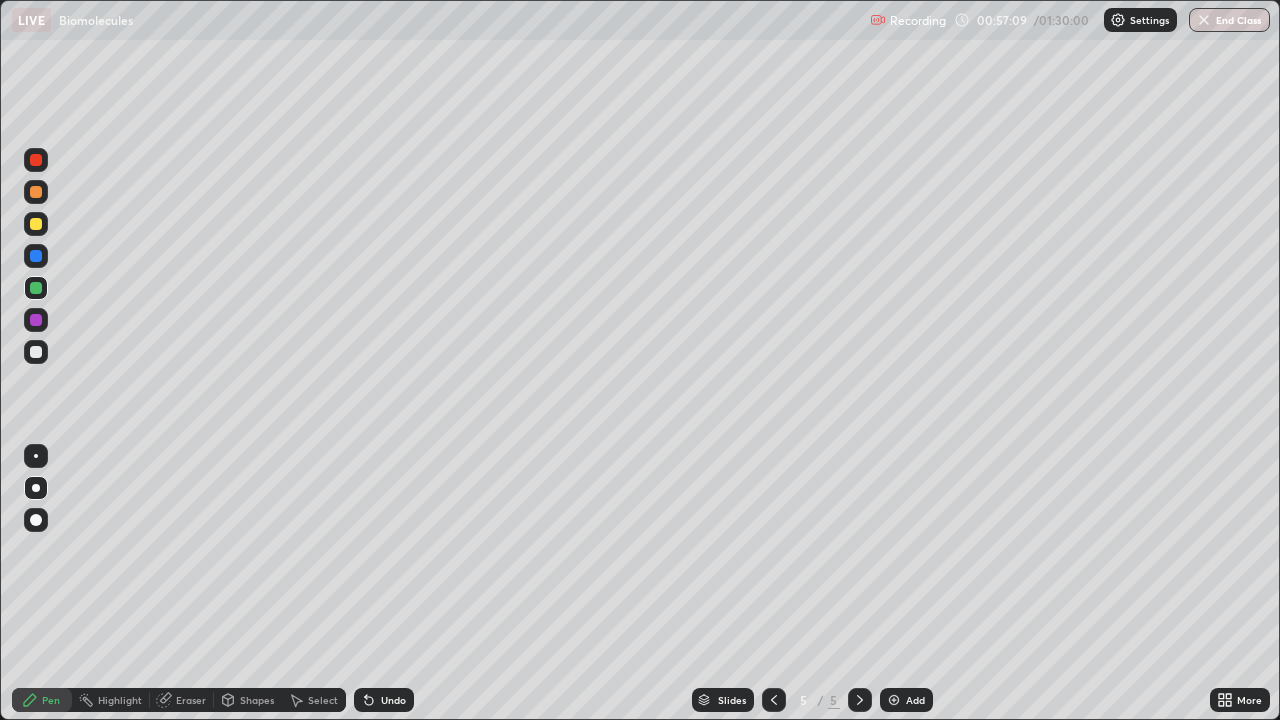 click at bounding box center [894, 700] 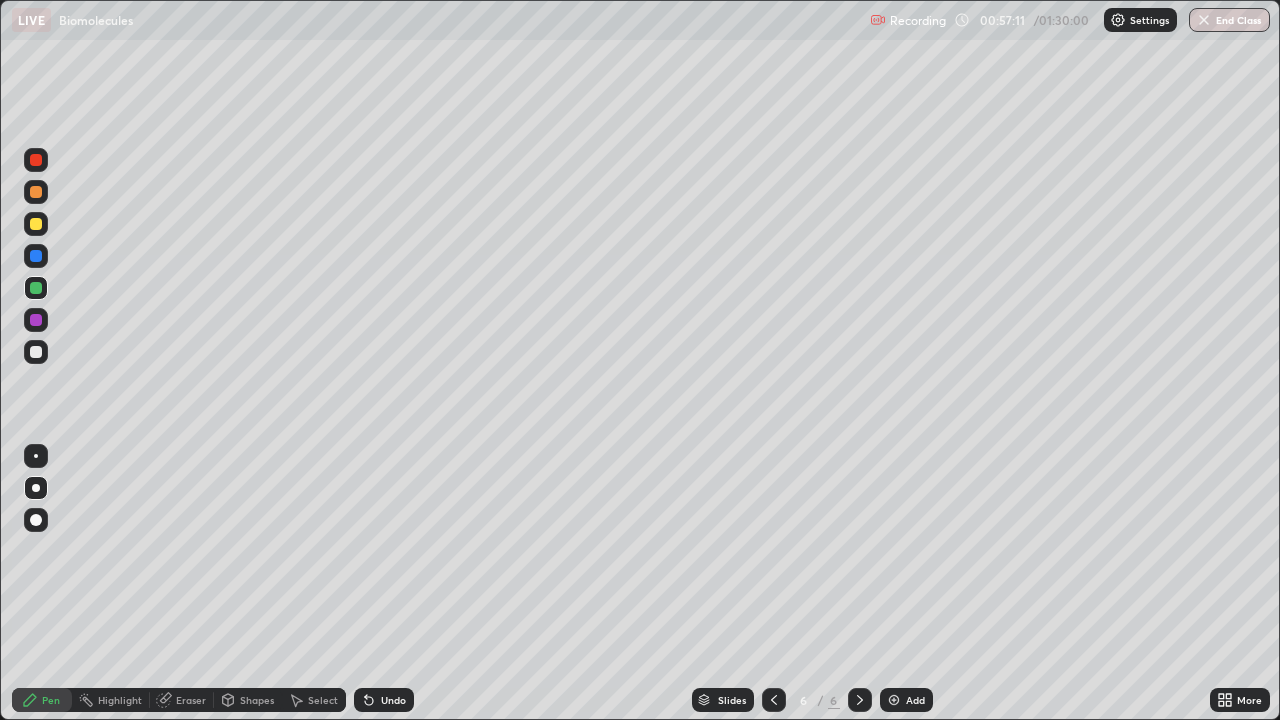 click at bounding box center (36, 192) 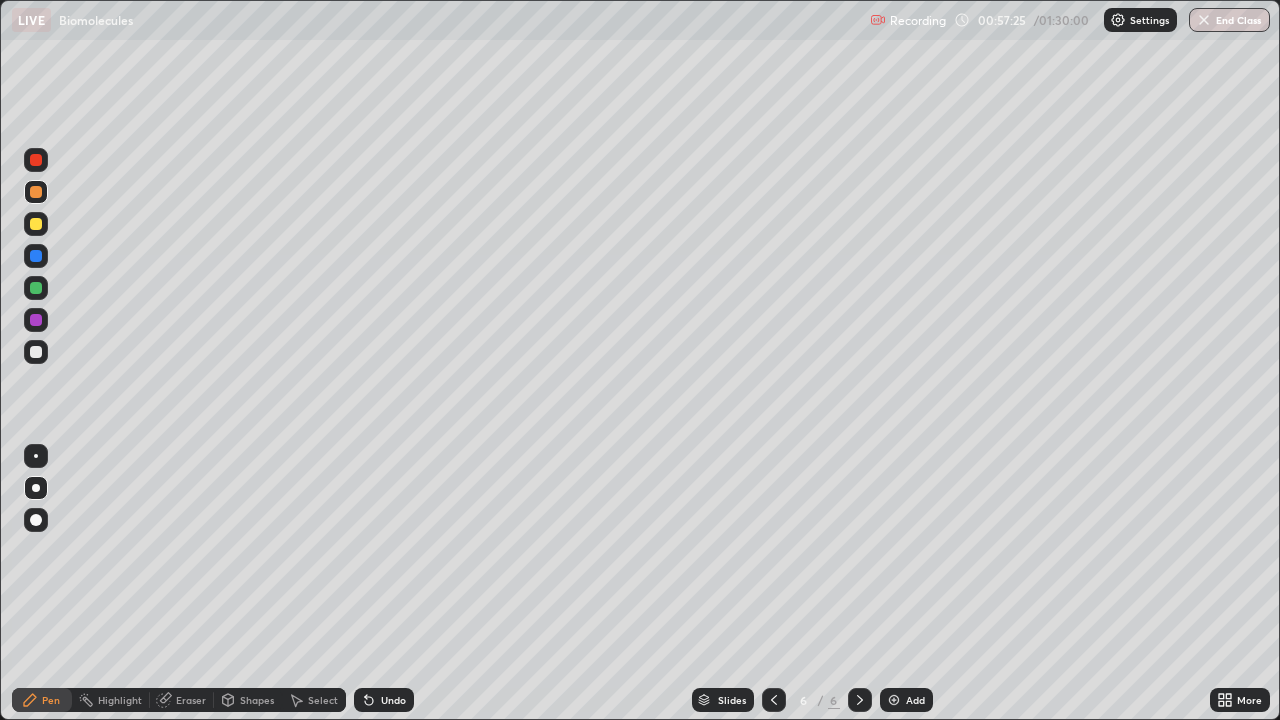 click on "Shapes" at bounding box center [257, 700] 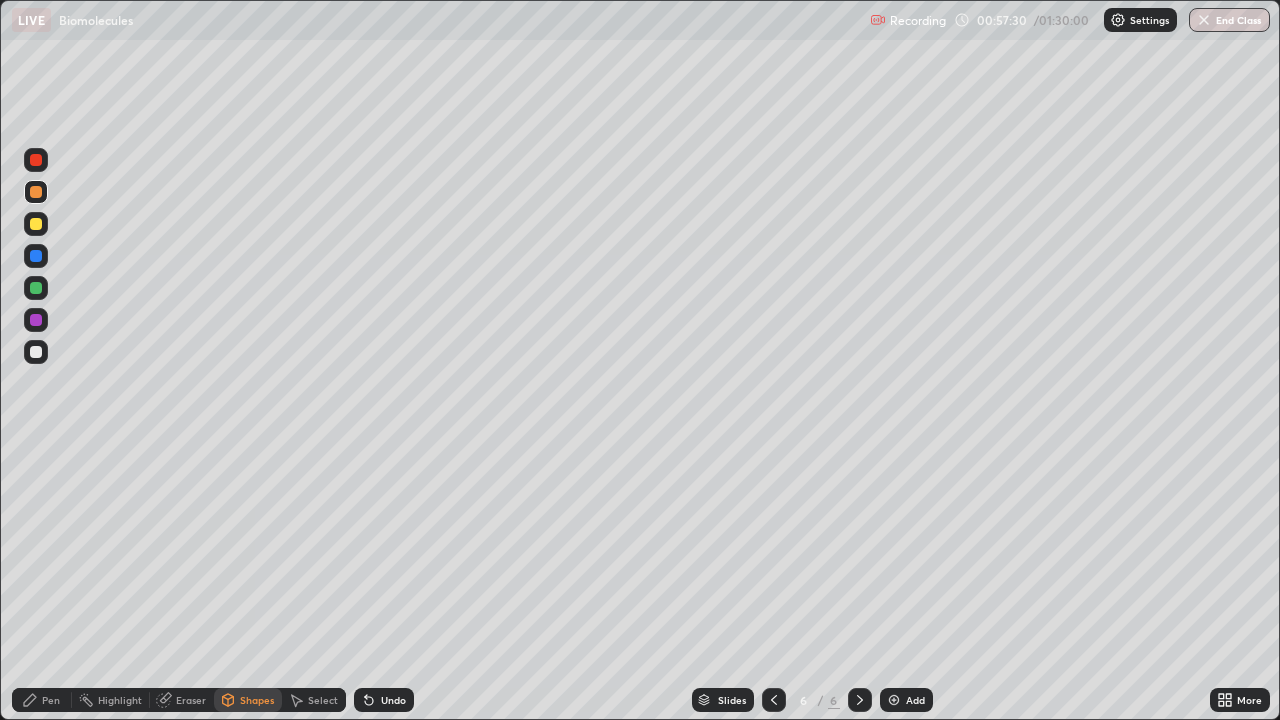 click on "Pen" at bounding box center [42, 700] 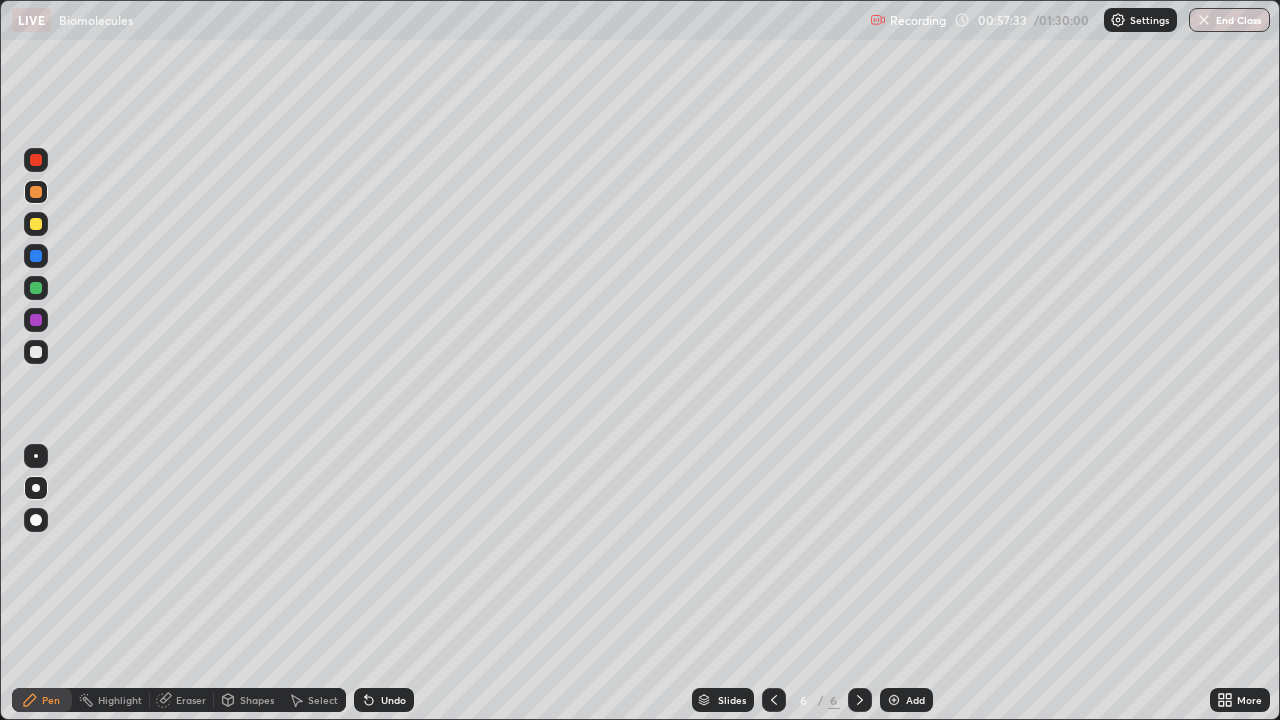 click on "Undo" at bounding box center [393, 700] 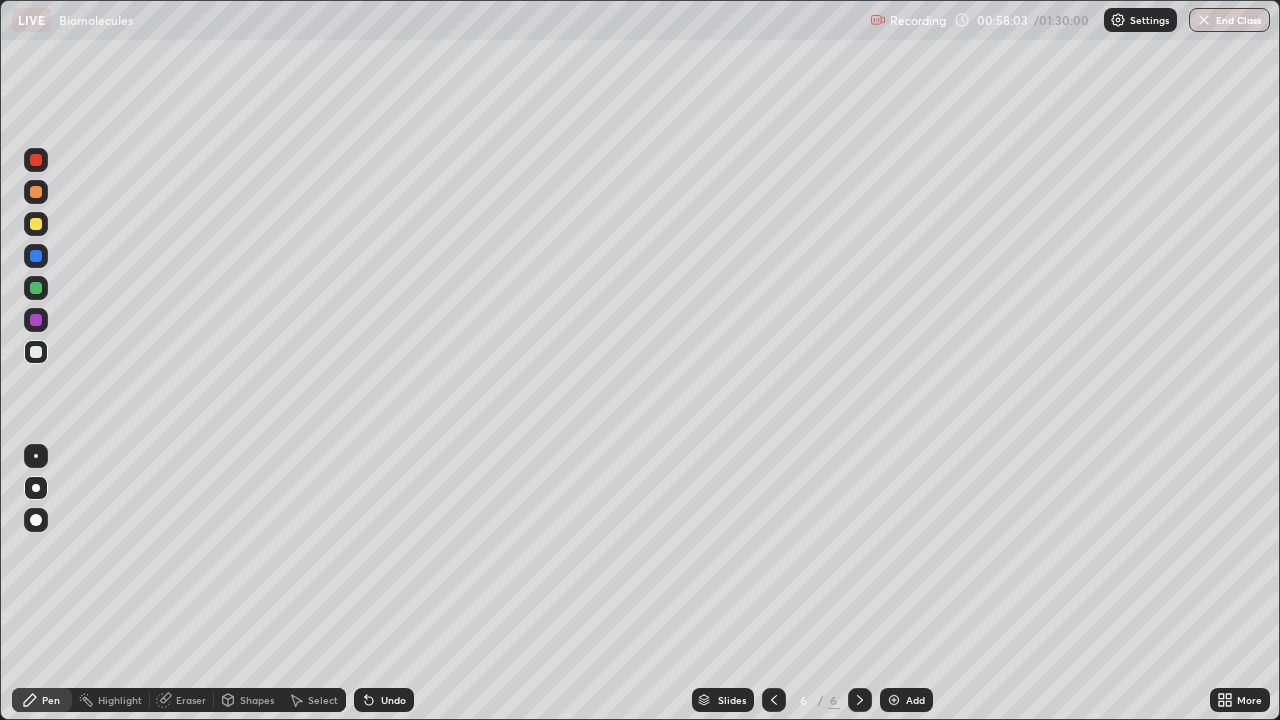 click on "Undo" at bounding box center (393, 700) 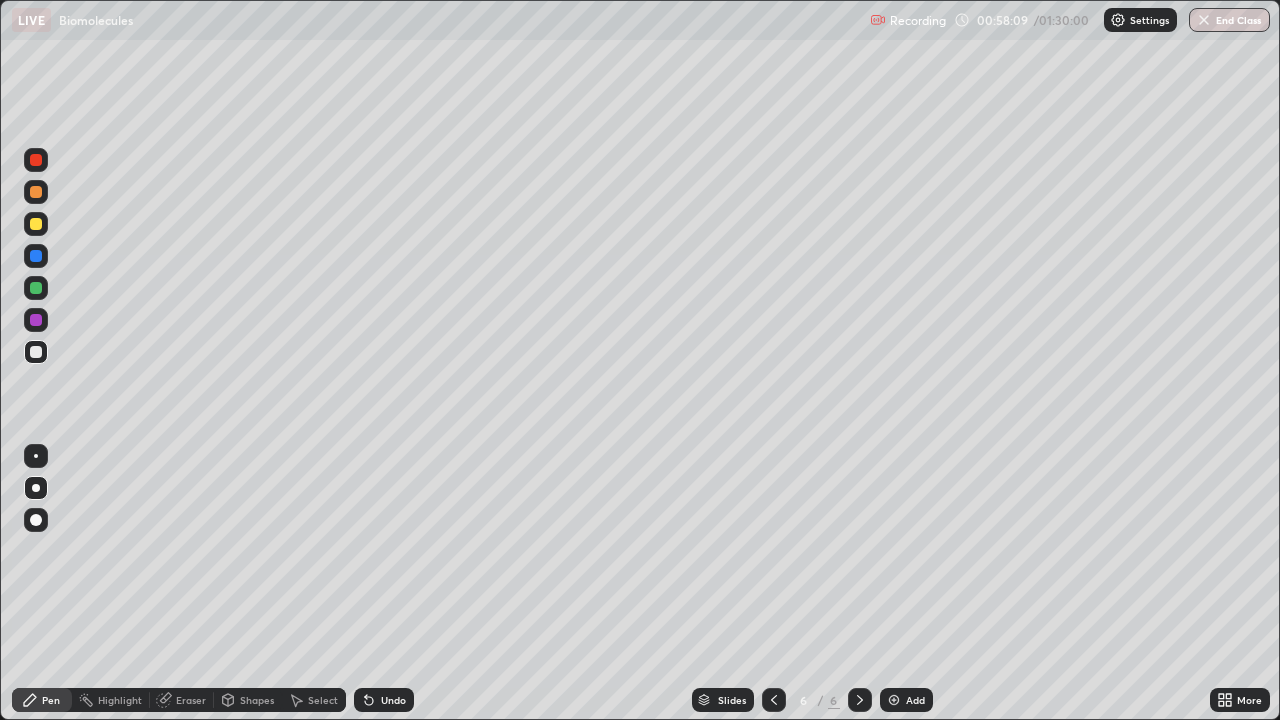 click at bounding box center (36, 288) 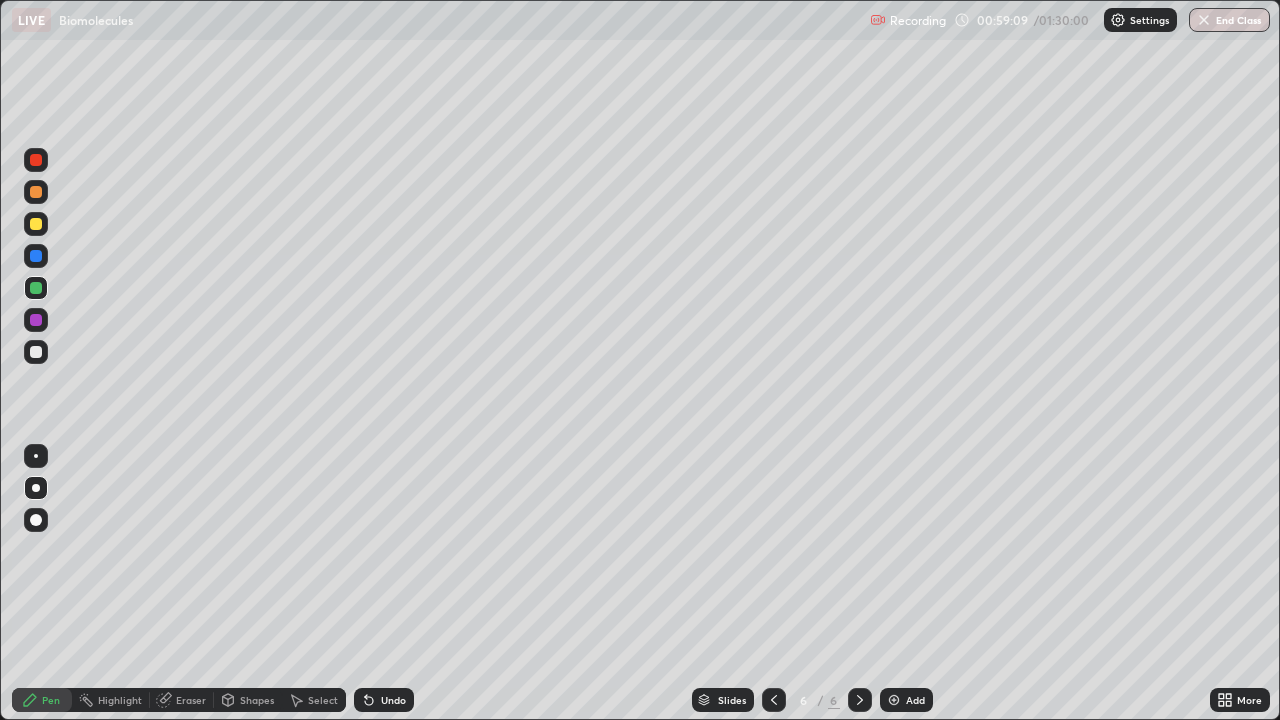 click at bounding box center [36, 352] 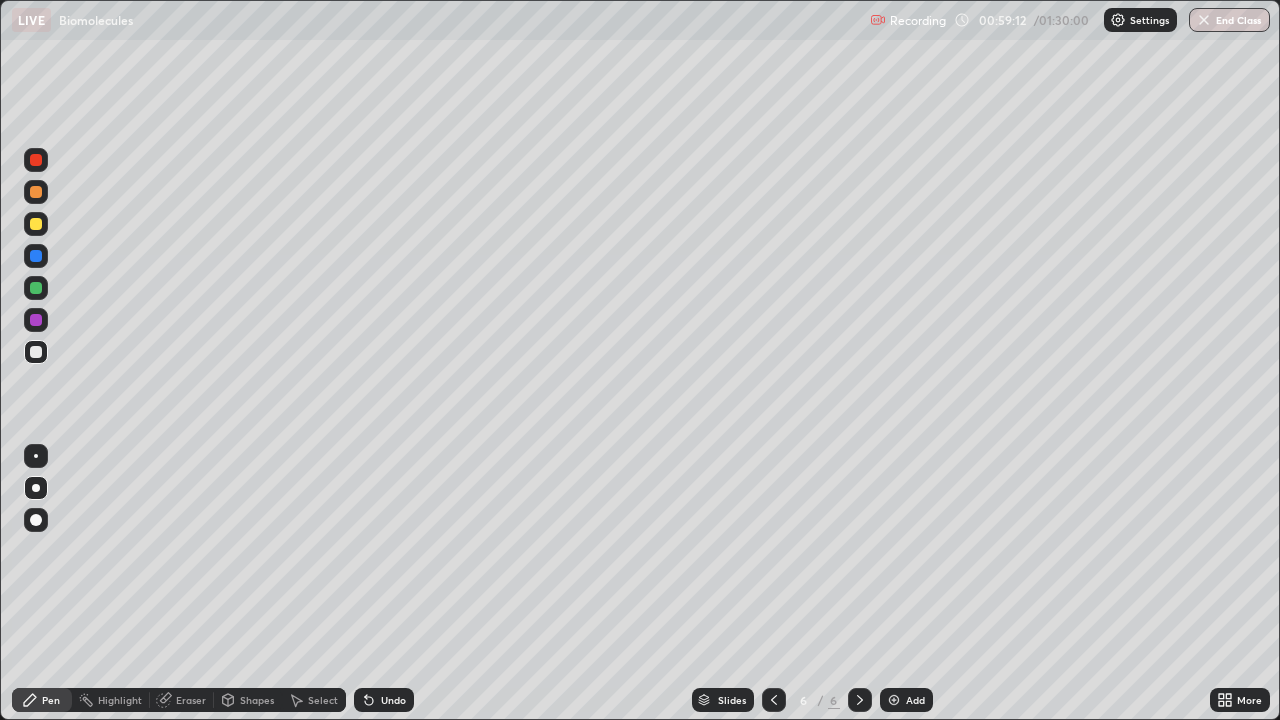 click on "Pen" at bounding box center [42, 700] 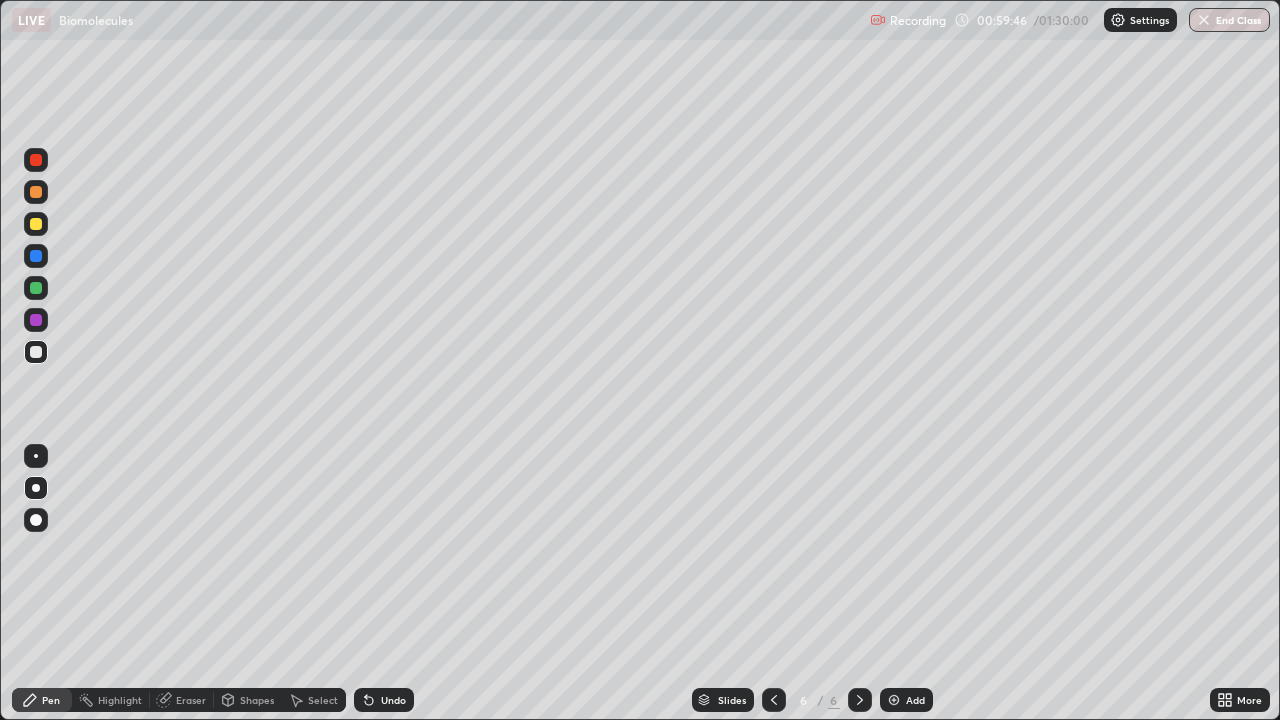 click at bounding box center (36, 288) 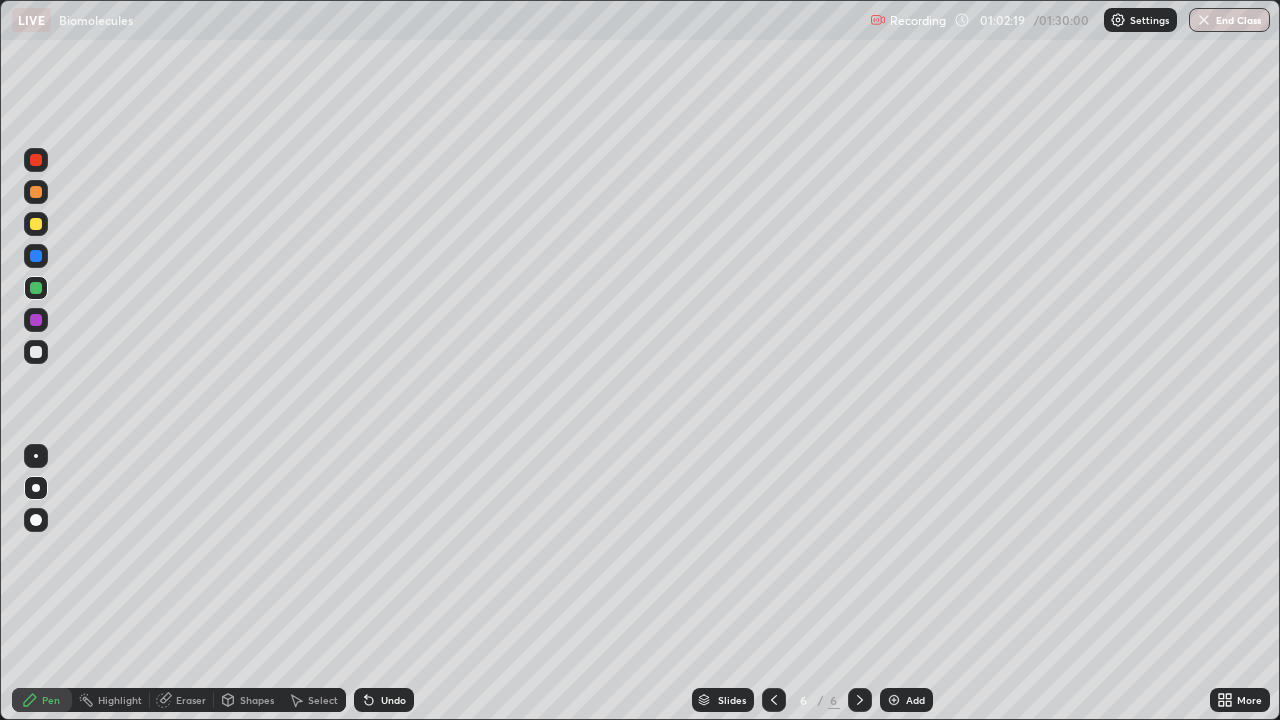 click at bounding box center [36, 352] 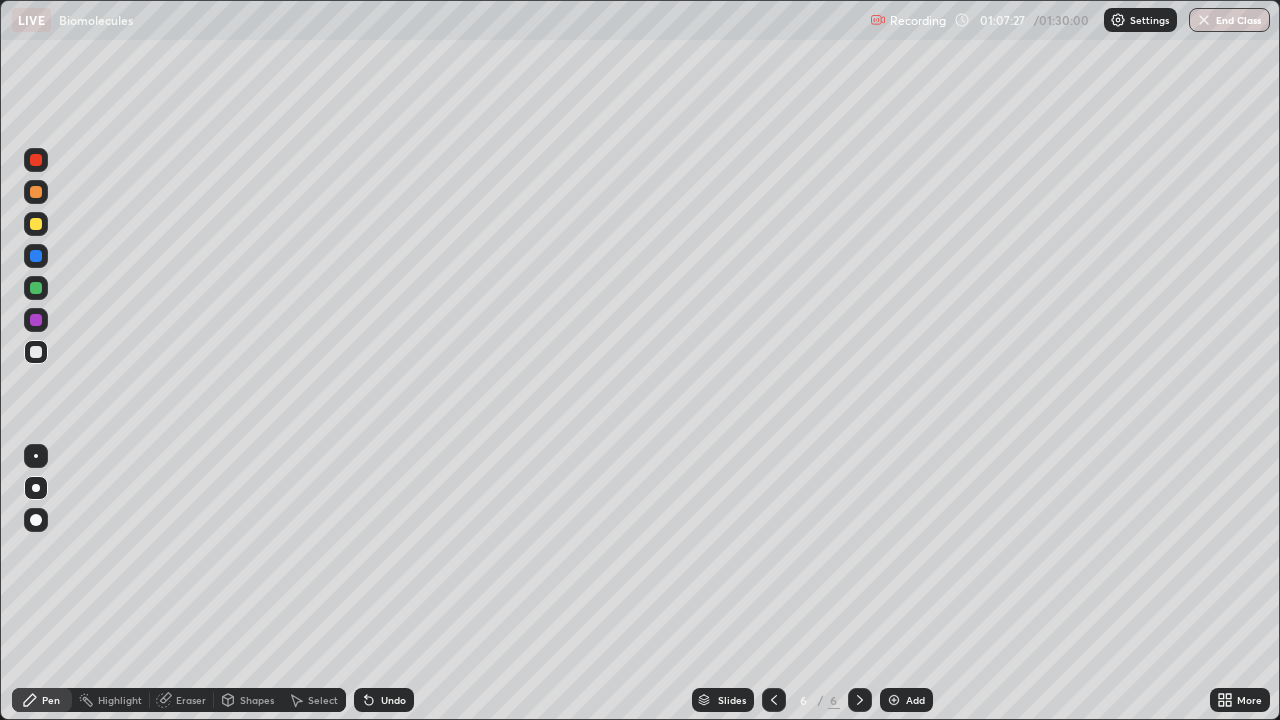 click at bounding box center (36, 192) 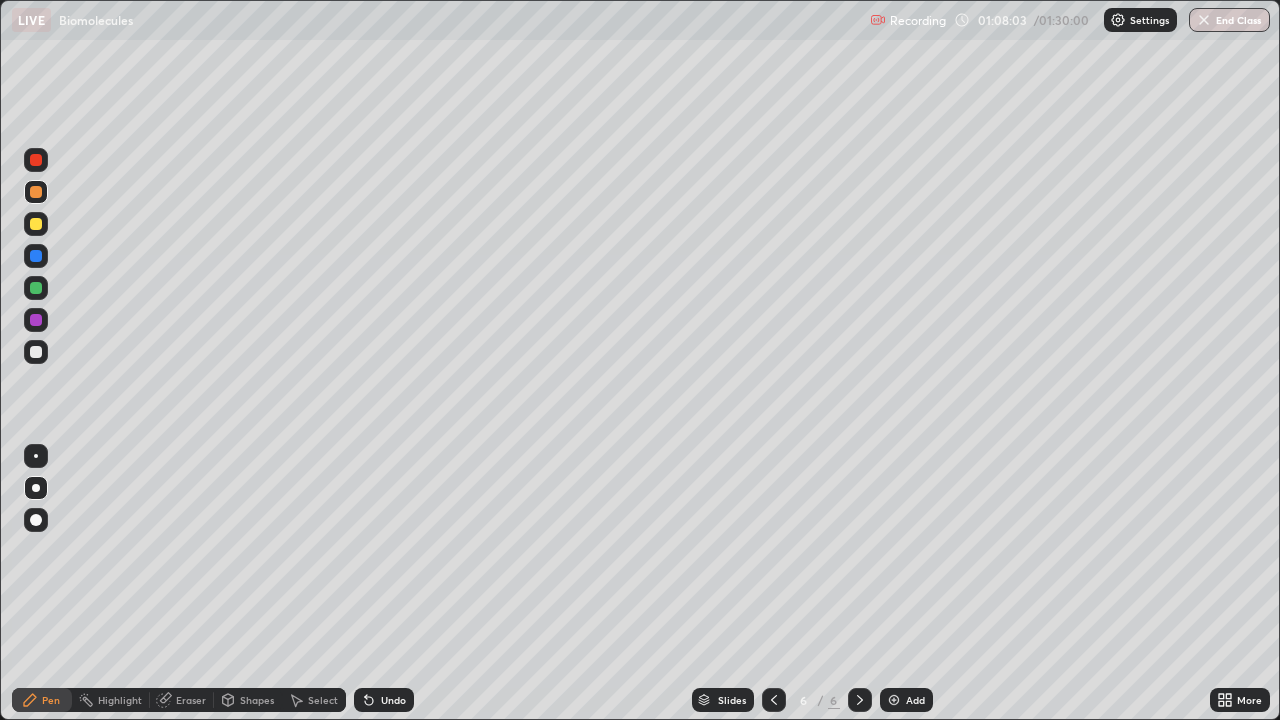 click on "Undo" at bounding box center (393, 700) 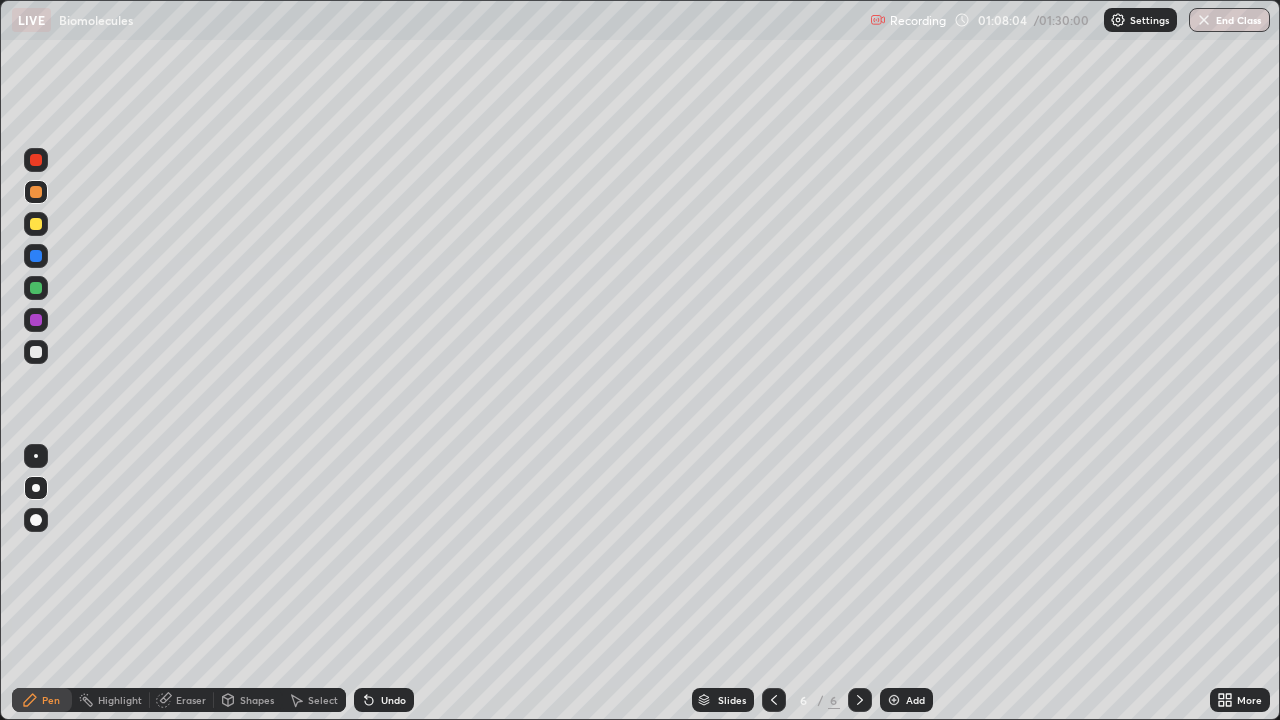 click on "Undo" at bounding box center (393, 700) 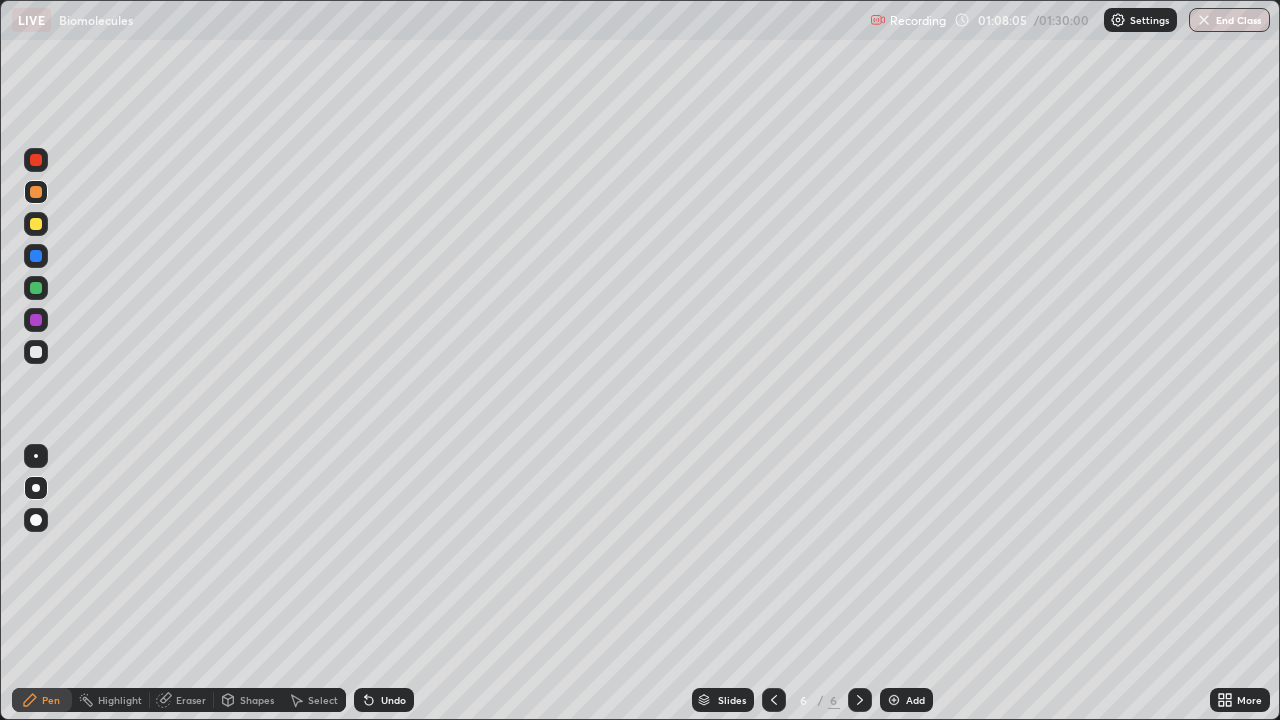 click on "Undo" at bounding box center [393, 700] 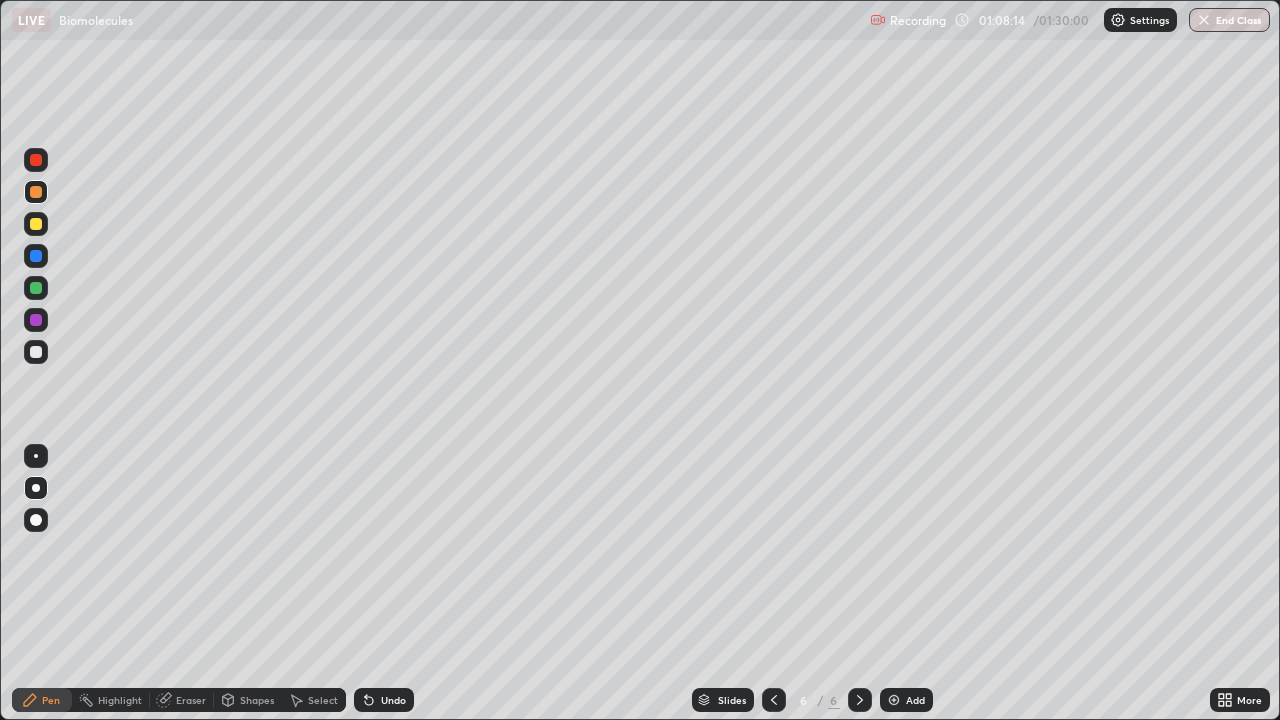 click on "Shapes" at bounding box center [248, 700] 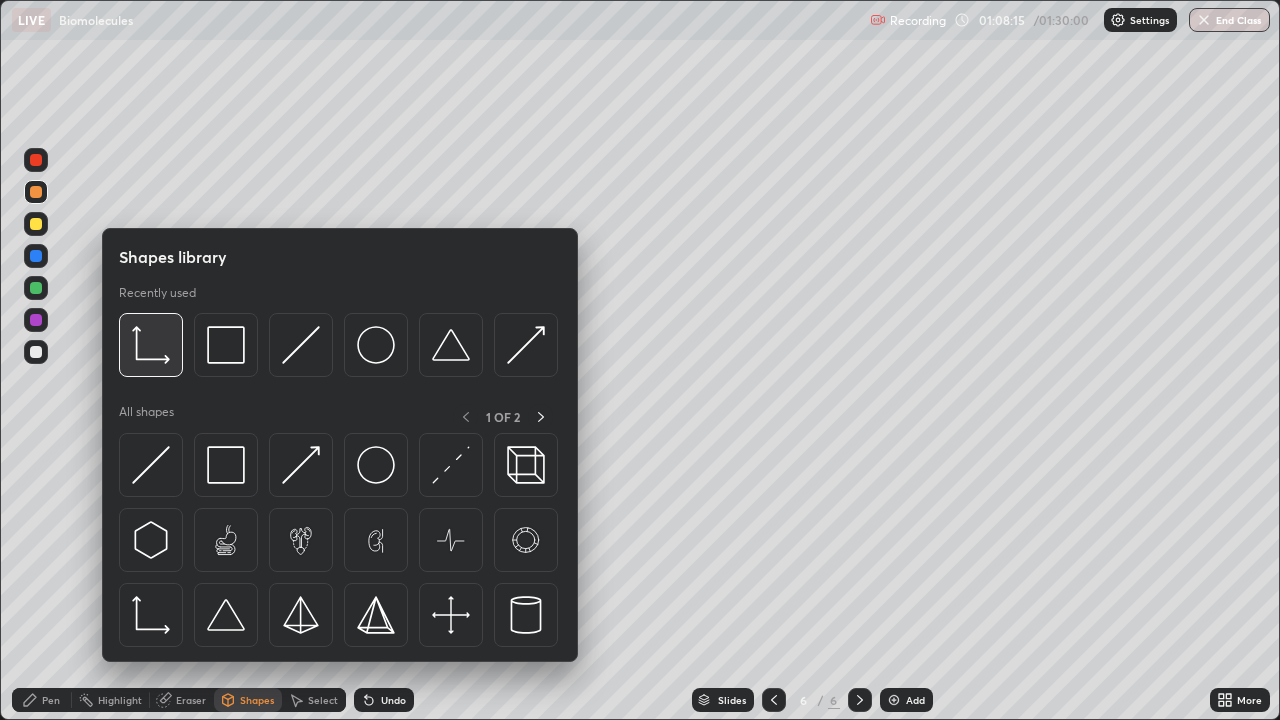 click at bounding box center [151, 345] 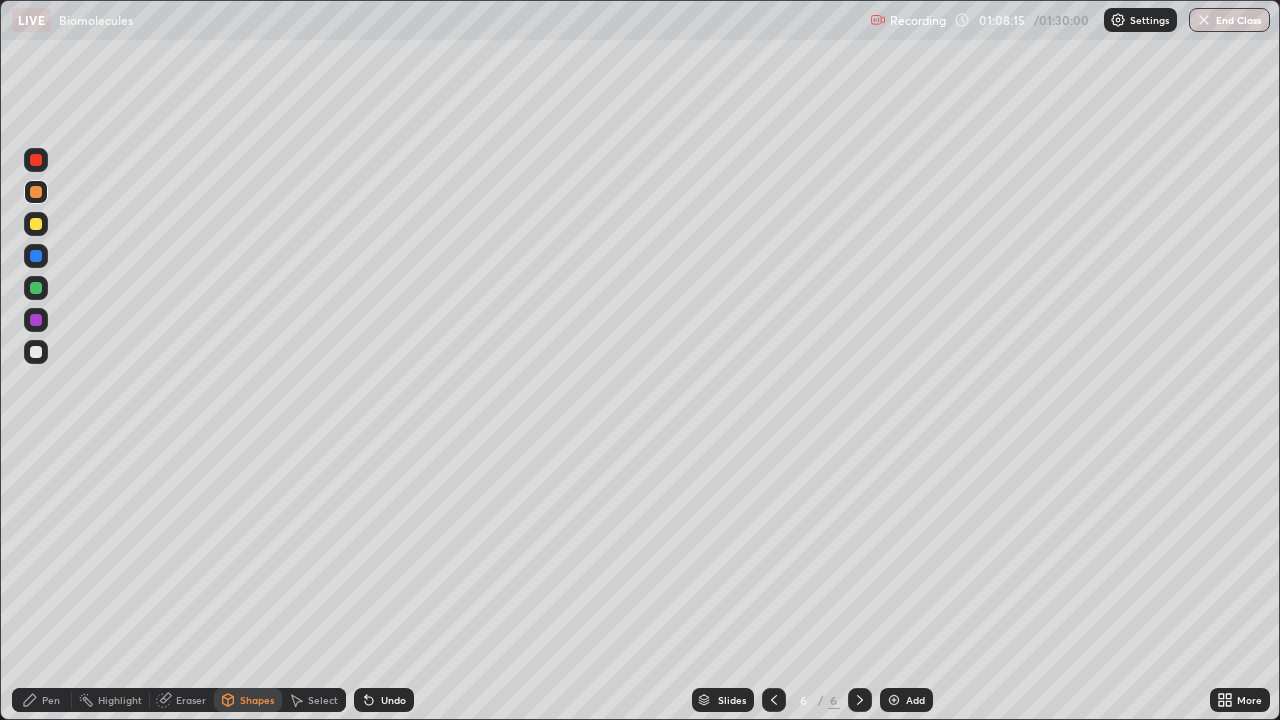 click at bounding box center (36, 352) 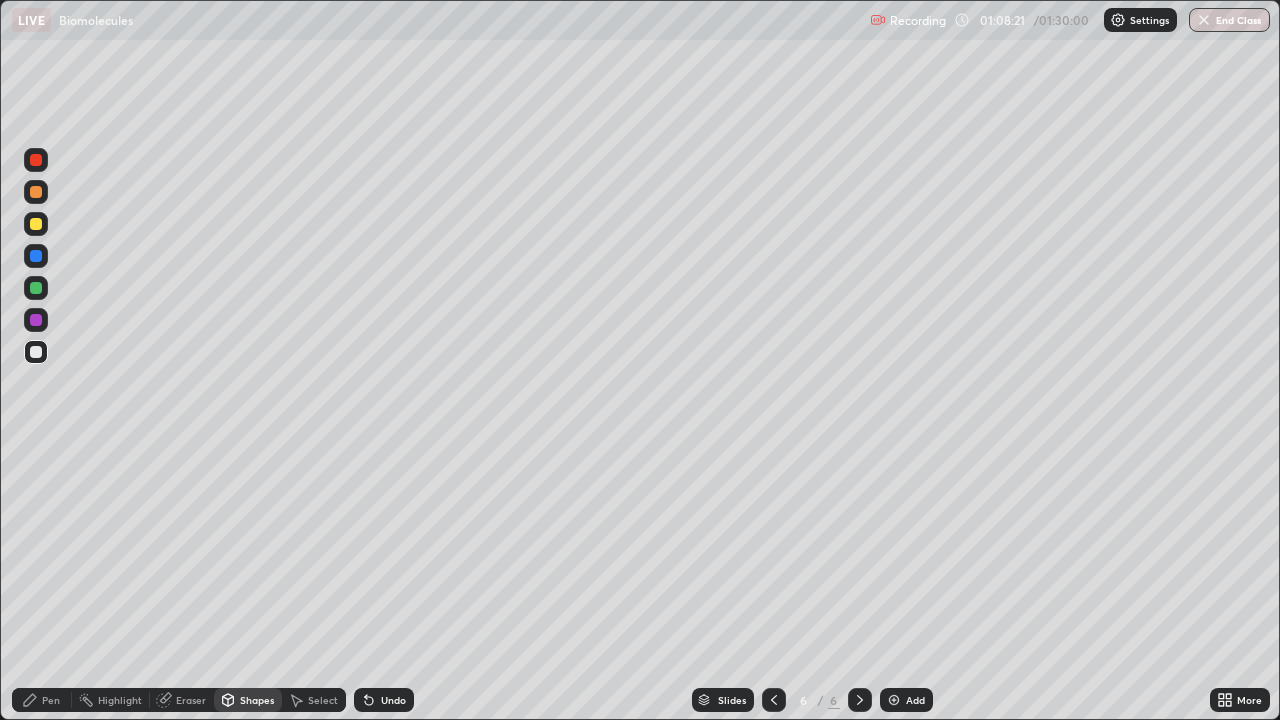 click on "Undo" at bounding box center (393, 700) 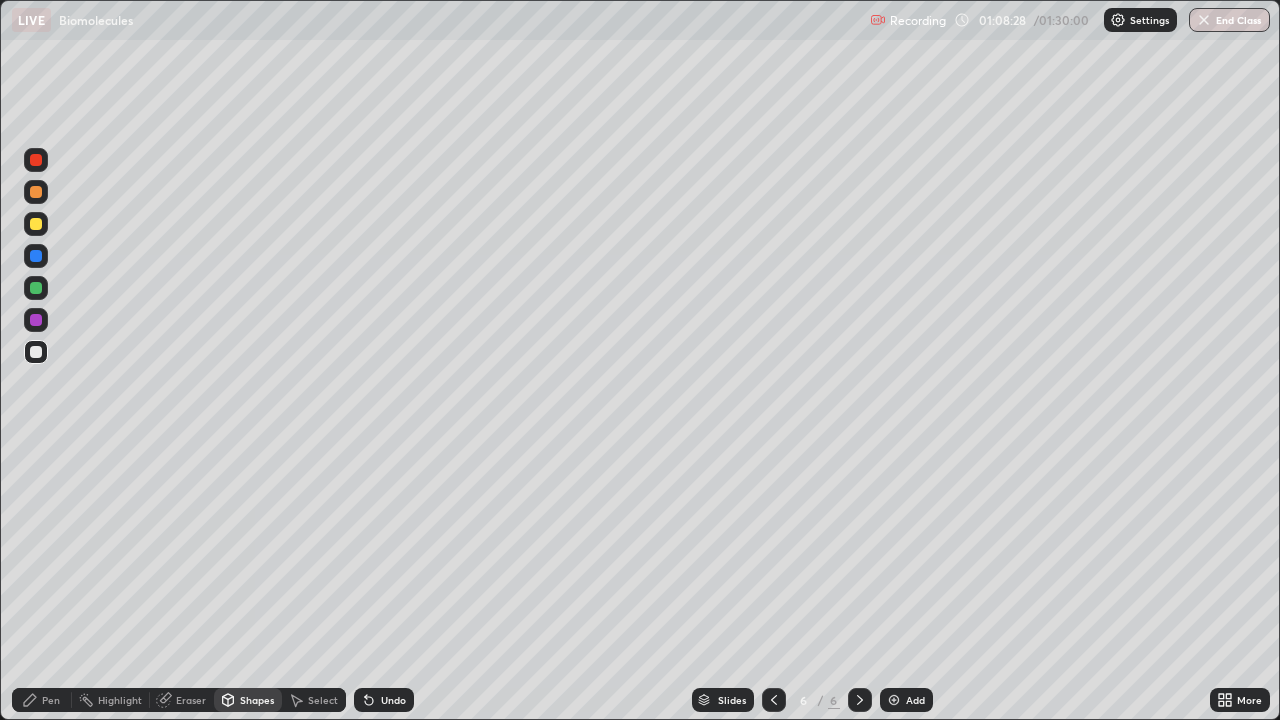 click 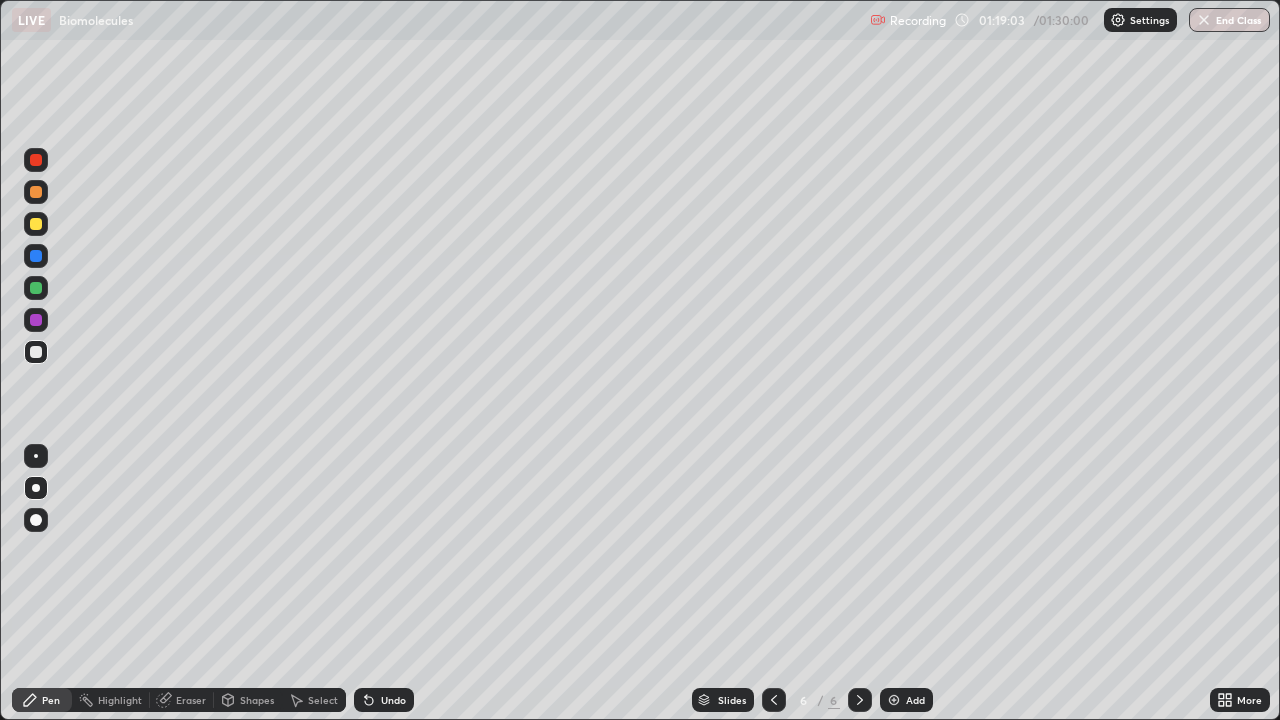 click at bounding box center [894, 700] 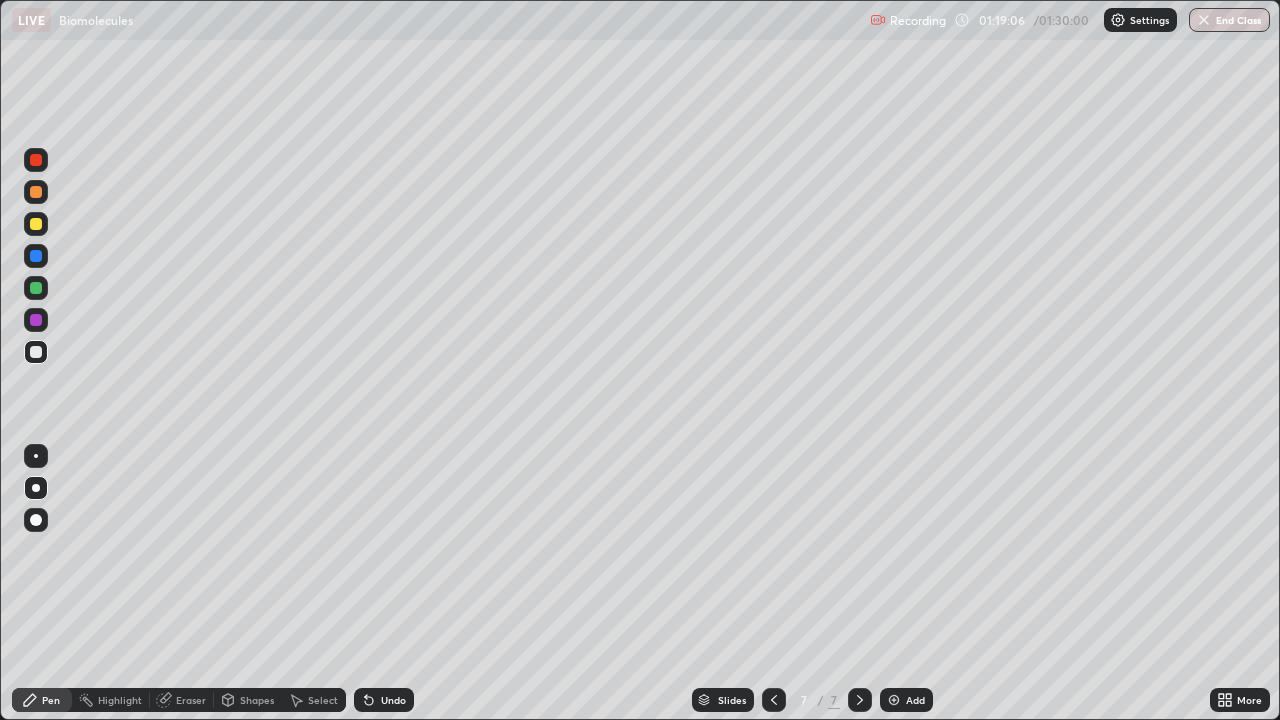 click at bounding box center (36, 192) 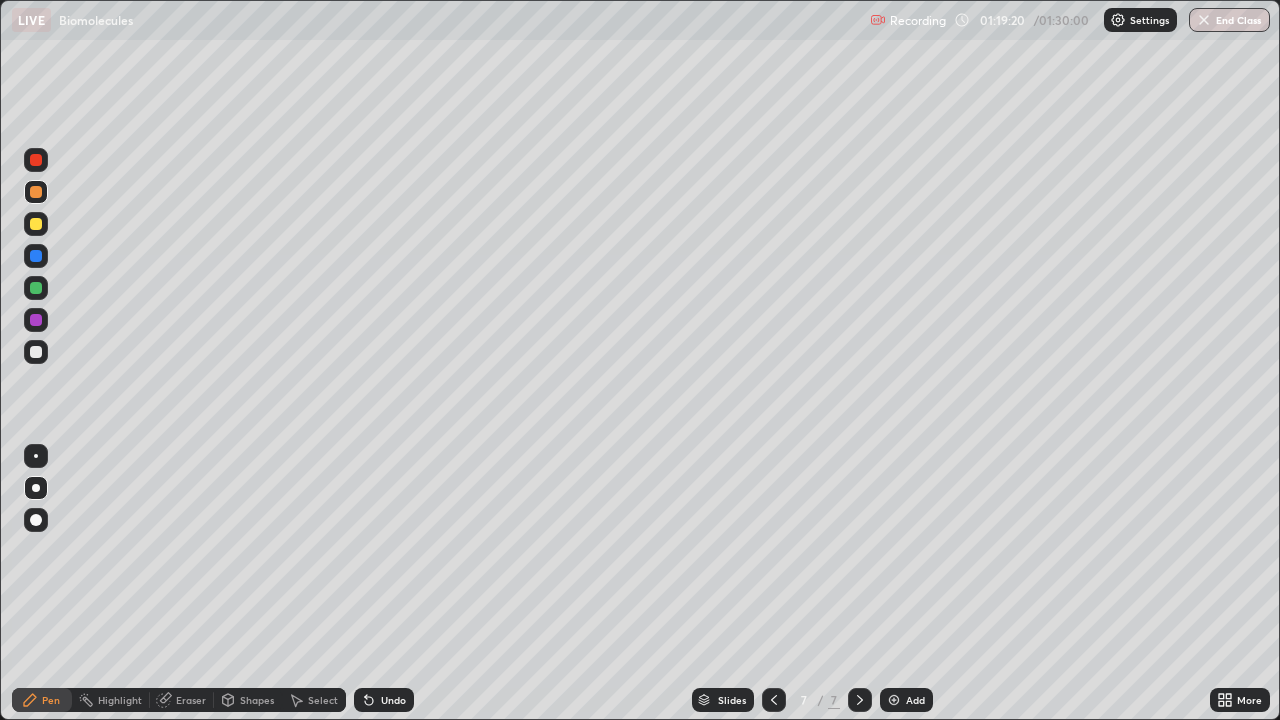 click at bounding box center (36, 256) 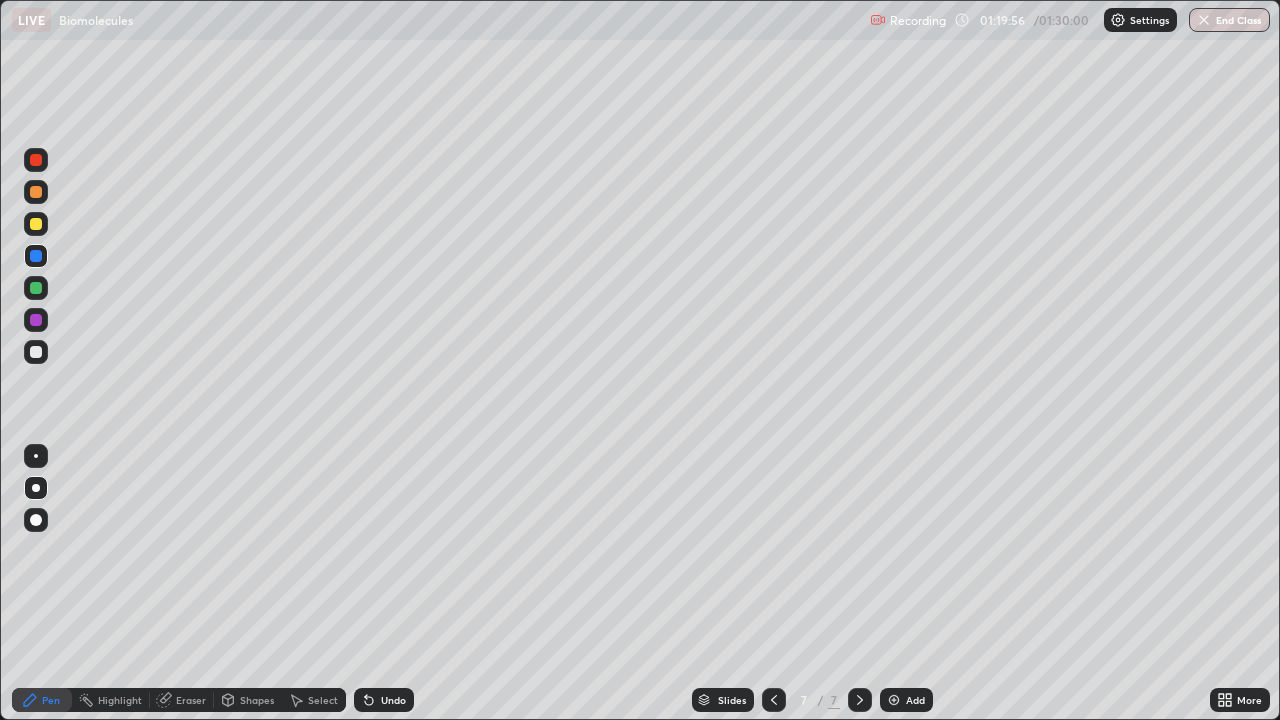 click at bounding box center (36, 352) 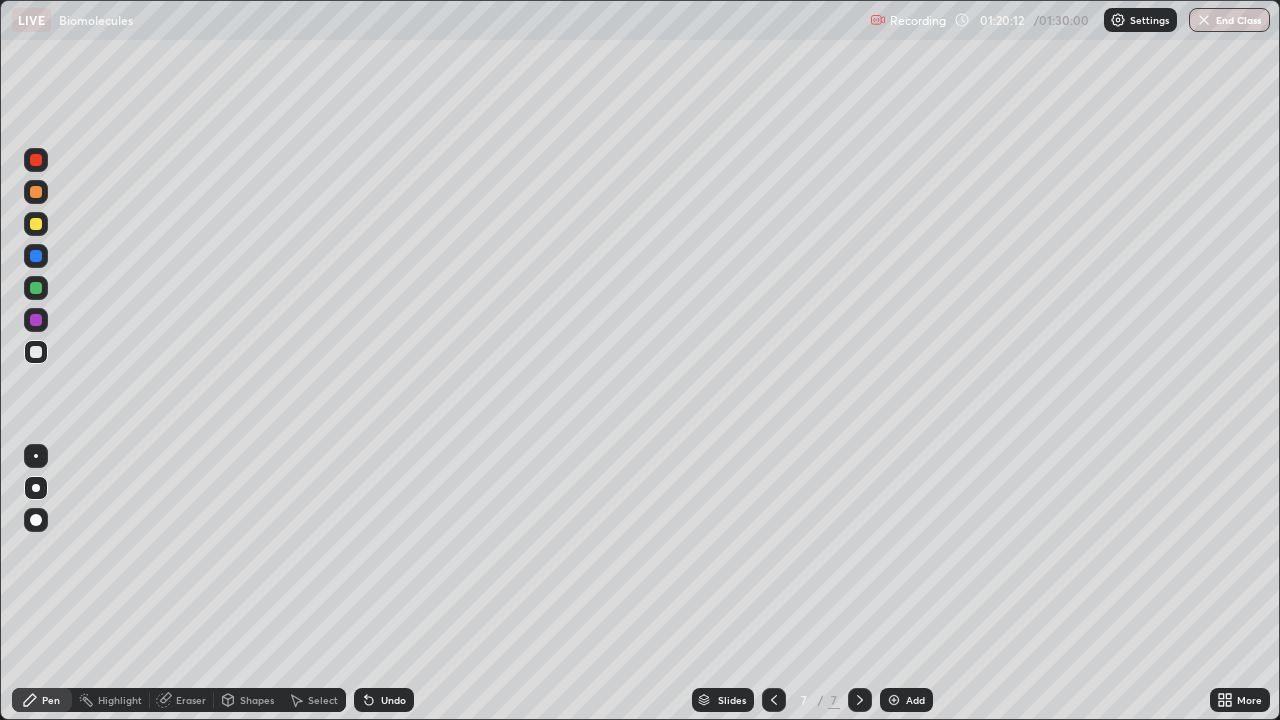 click on "Undo" at bounding box center (384, 700) 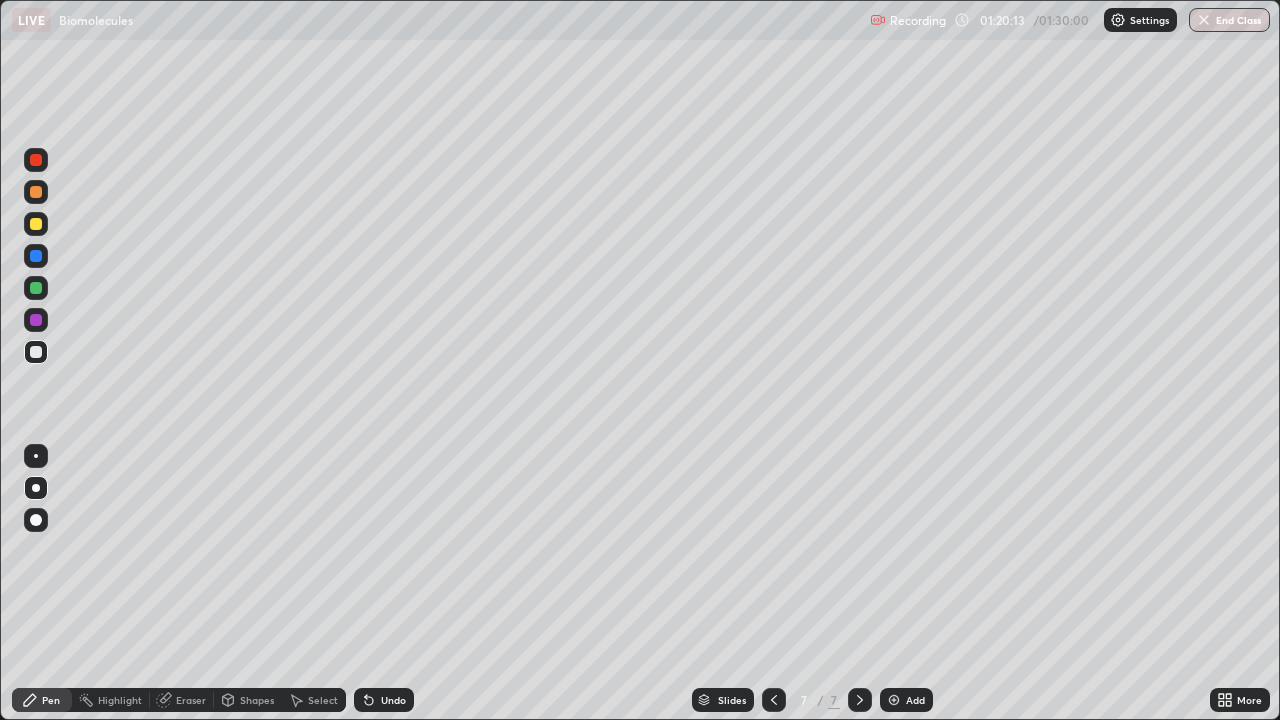 click on "Undo" at bounding box center (393, 700) 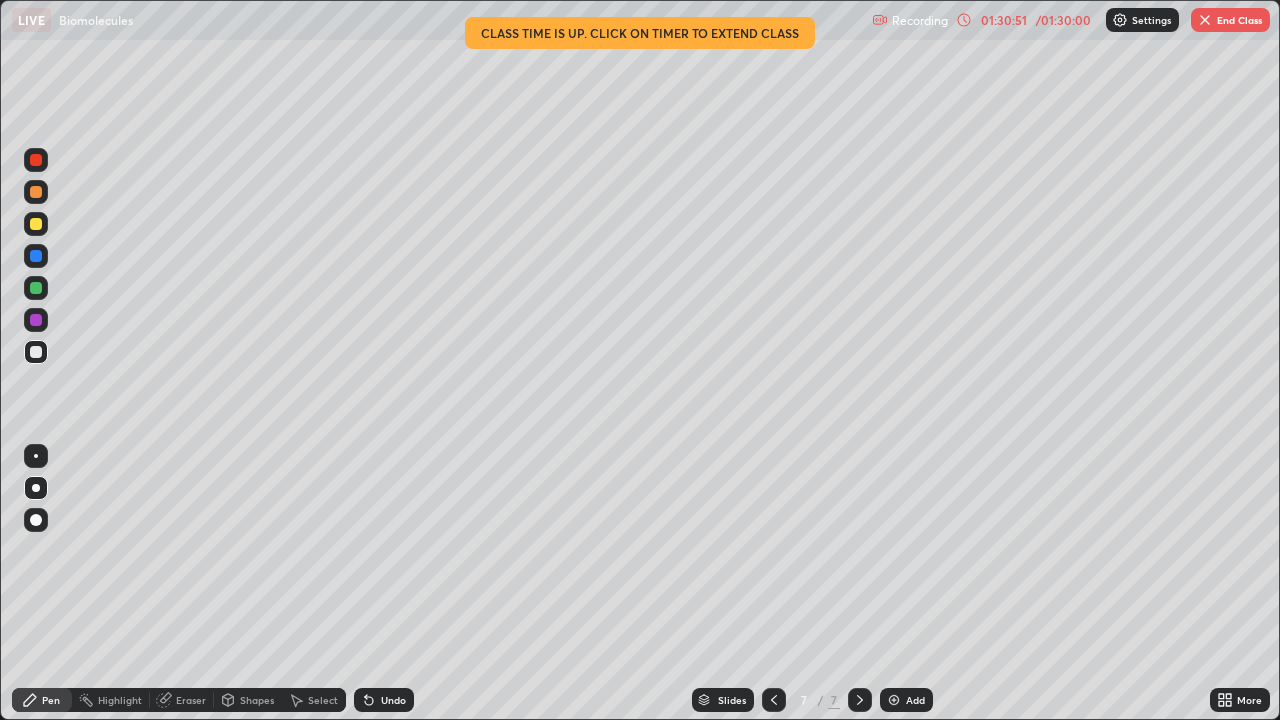 click on "End Class" at bounding box center [1230, 20] 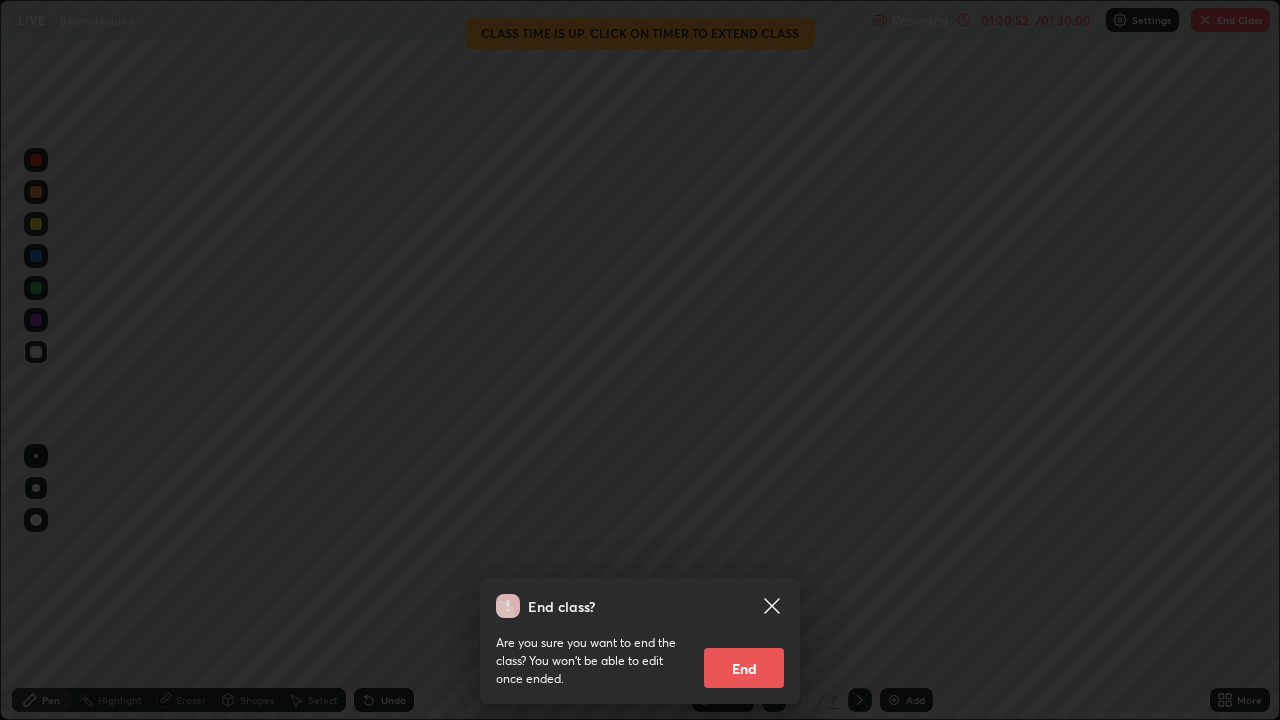 click on "End" at bounding box center (744, 668) 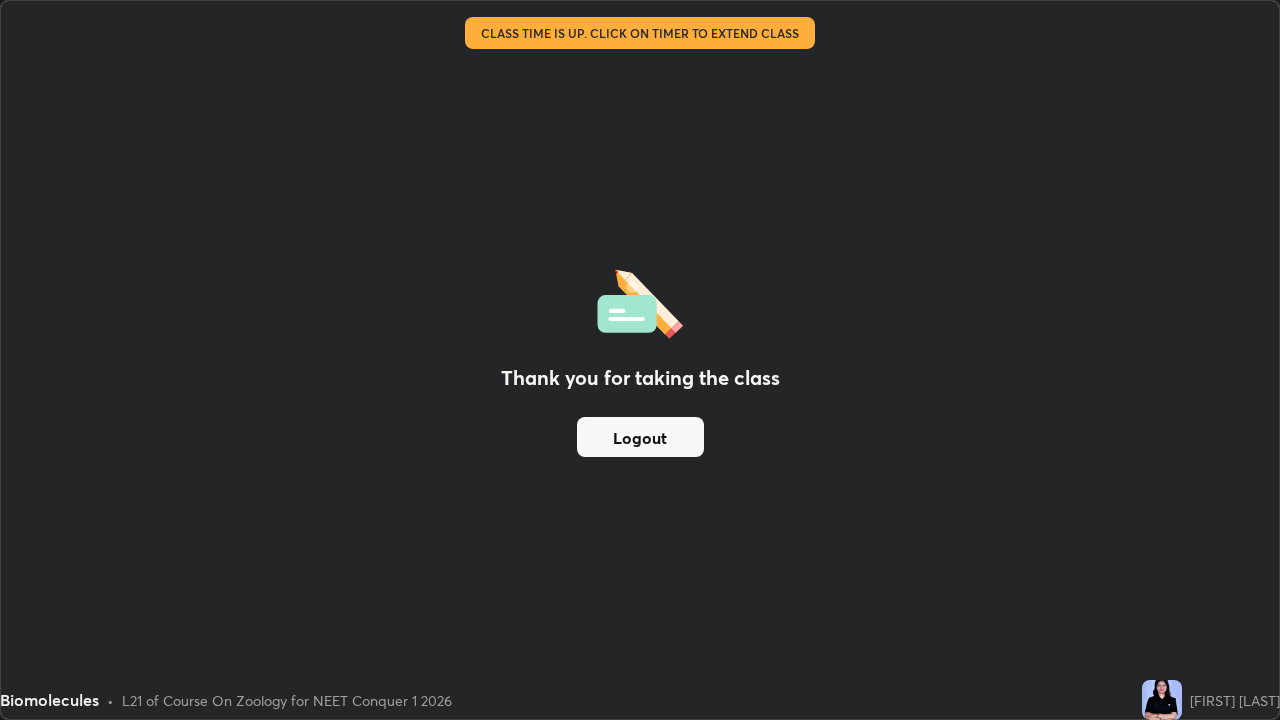 click on "Logout" at bounding box center (640, 437) 